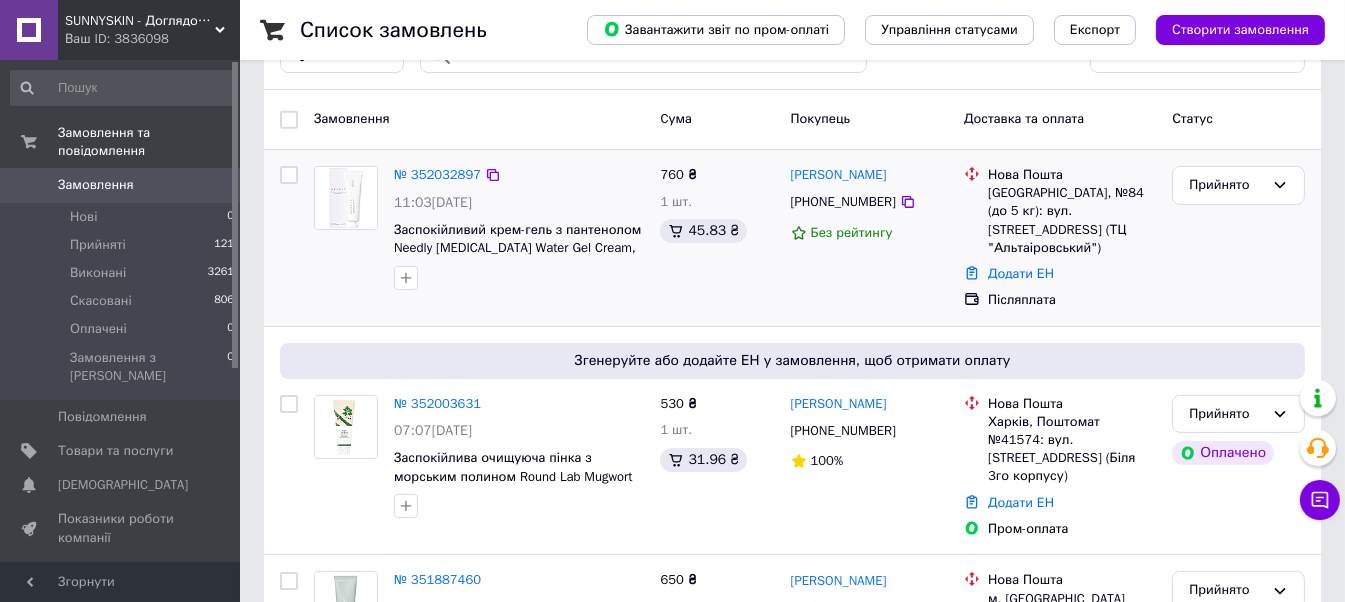 scroll, scrollTop: 300, scrollLeft: 0, axis: vertical 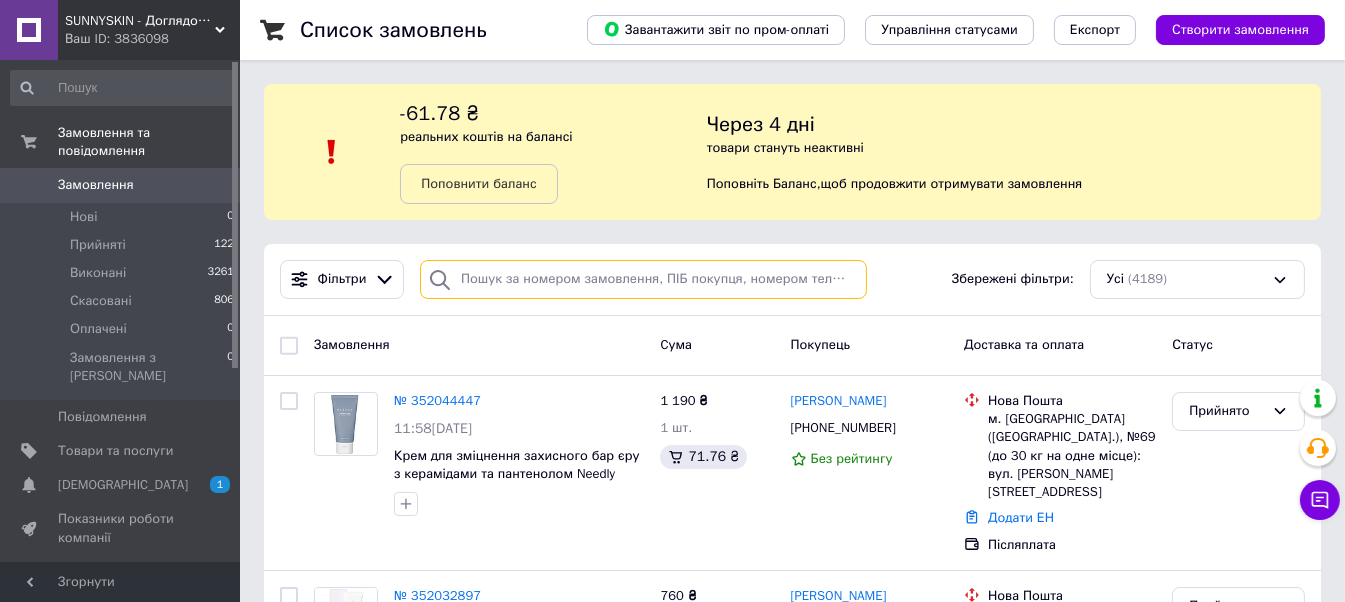 click at bounding box center [643, 279] 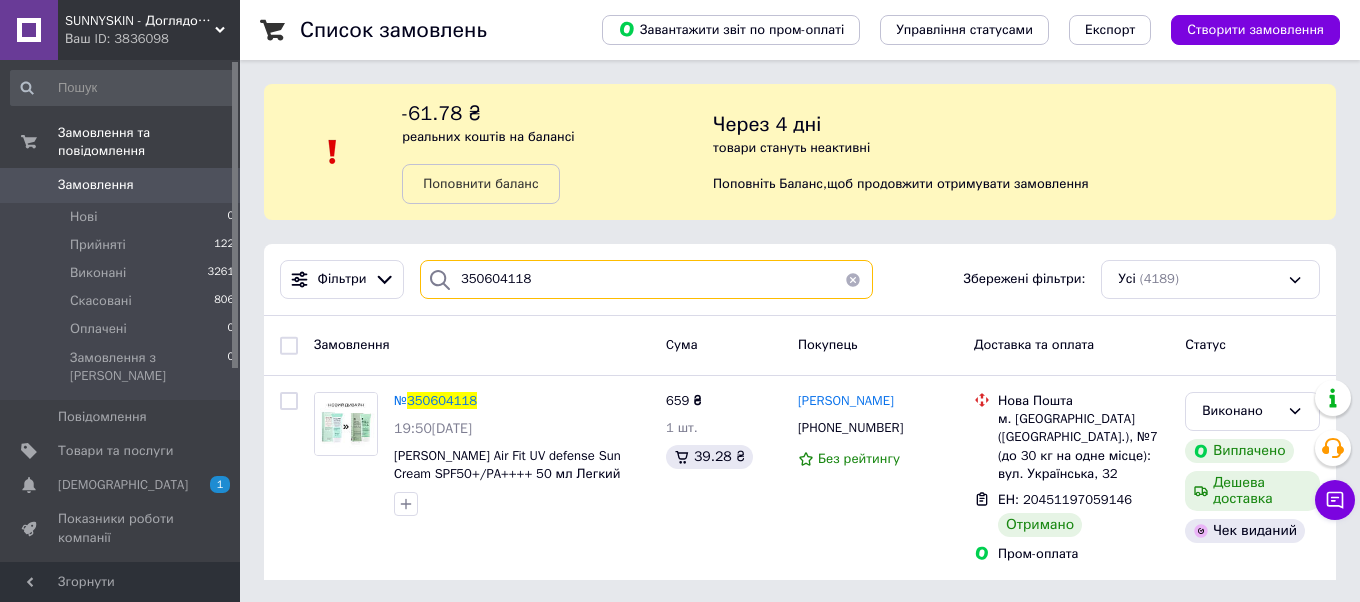 type on "350604118" 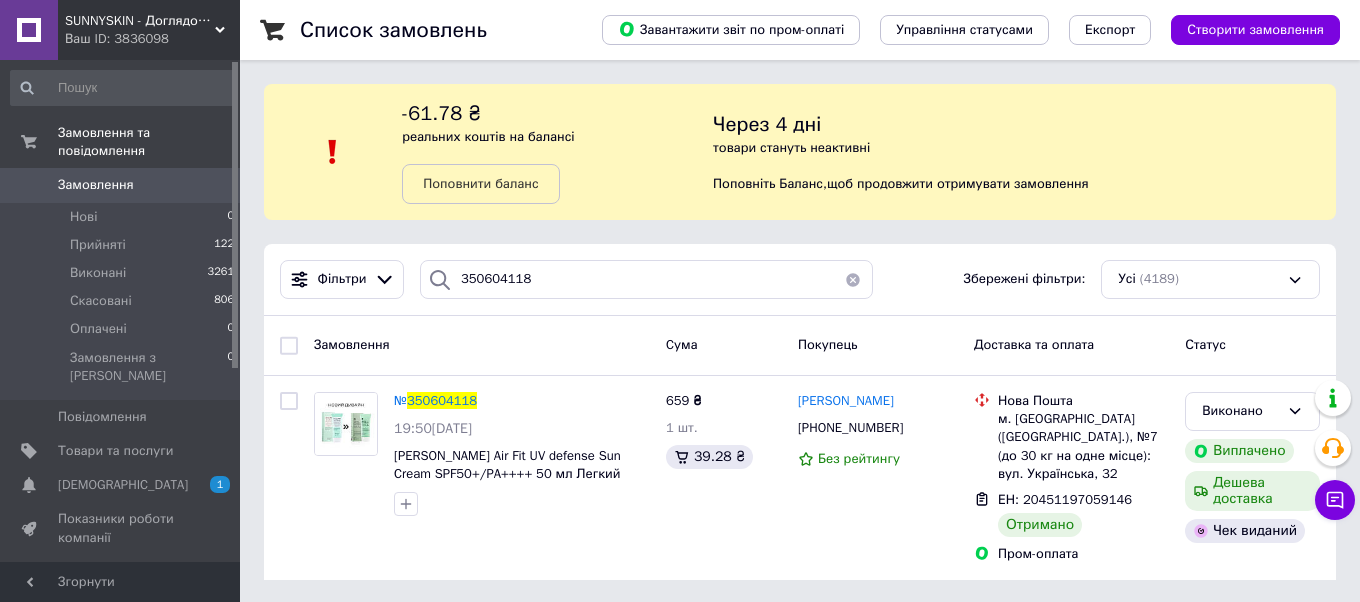click on "Список замовлень   Завантажити звіт по пром-оплаті Управління статусами Експорт Створити замовлення -61.78 ₴ реальних коштів на балансі Поповнити баланс Через 4 дні товари стануть неактивні Поповніть Баланс ,  щоб продовжити отримувати замовлення Фільтри 350604118 Збережені фільтри: Усі (4189) Замовлення Cума Покупець Доставка та оплата Статус №  350604118 19:50, 30.06.2025 Benton Air Fit UV defense Sun Cream SPF50+/PA++++ 50 мл Легкий сонцезахисний крем із Центеллою 659 ₴ 1 шт. 39.28 ₴ Тетяна Чебакова +380507139609 Без рейтингу Нова Пошта ЕН: 20451197059146 Отримано Пром-оплата Виконано Виплачено Чек виданий" at bounding box center (800, 302) 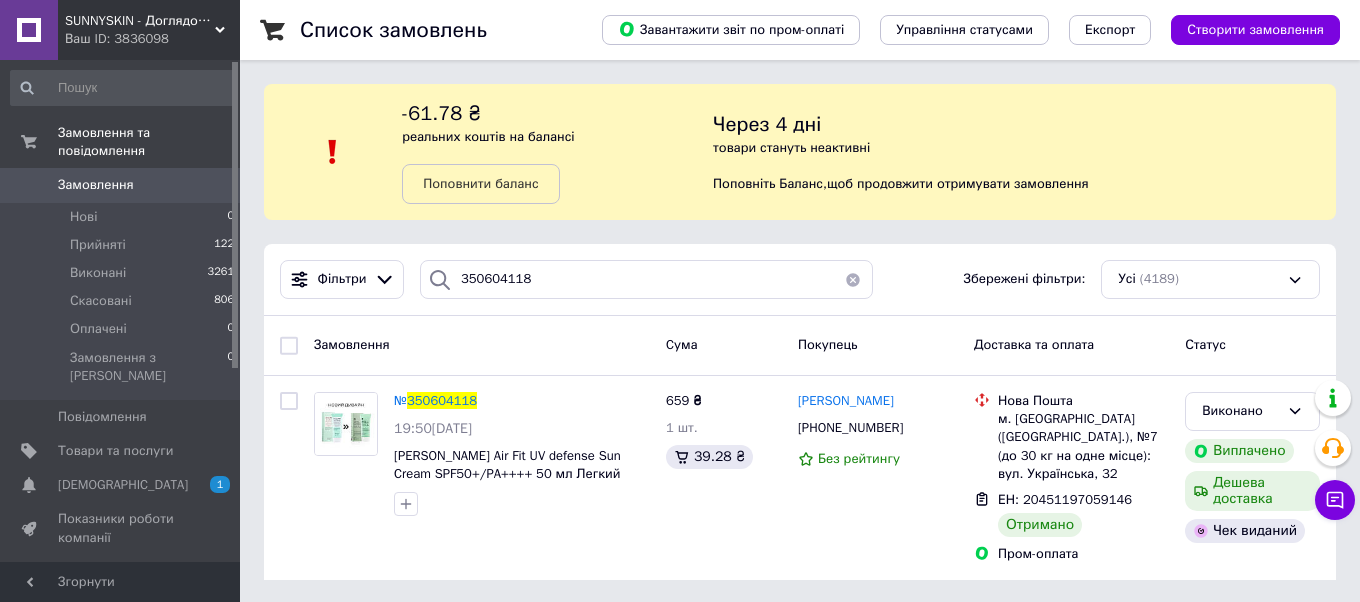 click at bounding box center (853, 279) 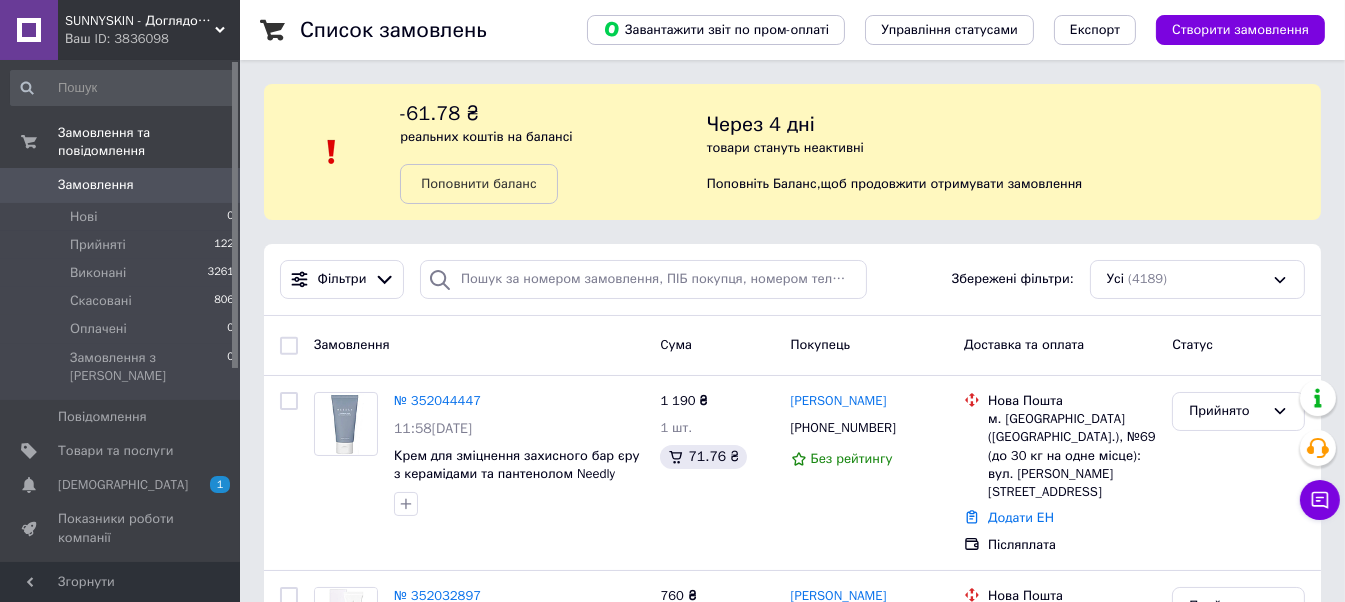 click on "Список замовлень   Завантажити звіт по пром-оплаті Управління статусами Експорт Створити замовлення -61.78 ₴ реальних коштів на балансі Поповнити баланс Через 4 дні товари стануть неактивні Поповніть Баланс ,  щоб продовжити отримувати замовлення Фільтри Збережені фільтри: Усі (4189) Замовлення Cума Покупець Доставка та оплата Статус № 352044447 11:58, 10.07.2025 Крем для зміцнення захисного бар єру з керамідами та пантенолом Needly Crossbarrier Cream 80 мл 1 190 ₴ 1 шт. 71.76 ₴ Наталя Лучинська +380960990032 Без рейтингу Нова Пошта Додати ЕН Післяплата Прийнято № 352032897 11:03, 10.07.2025 760 ₴ 1 шт. 100%" at bounding box center (792, 5452) 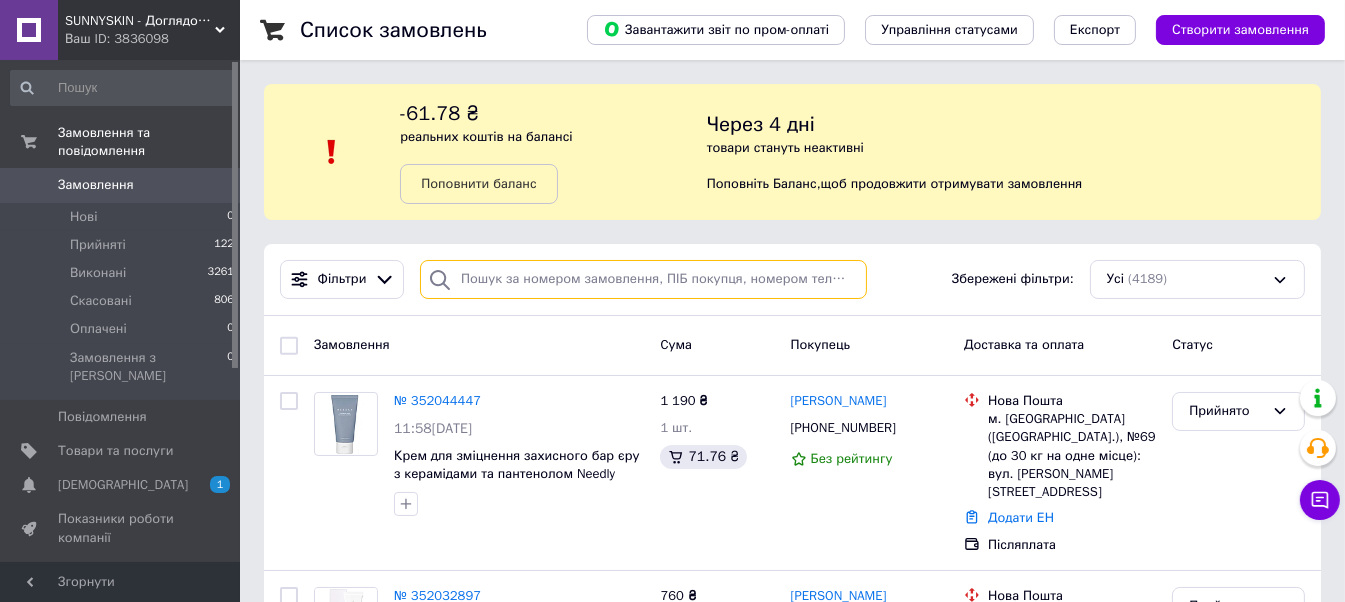 click at bounding box center [643, 279] 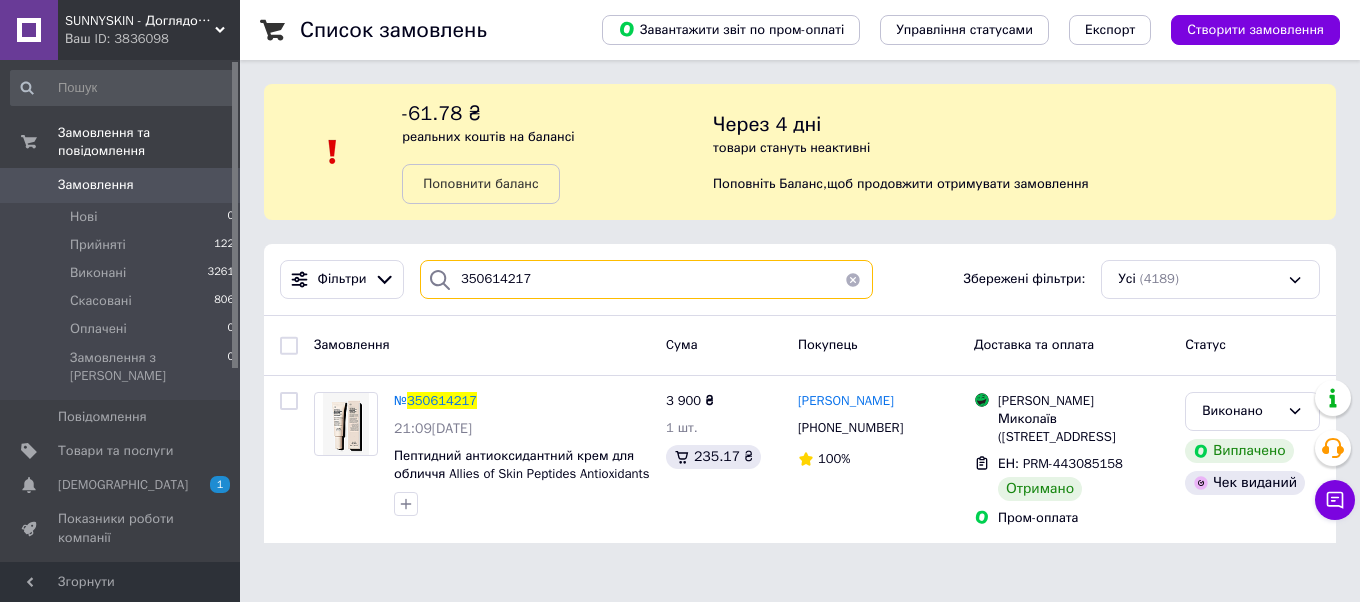 type on "350614217" 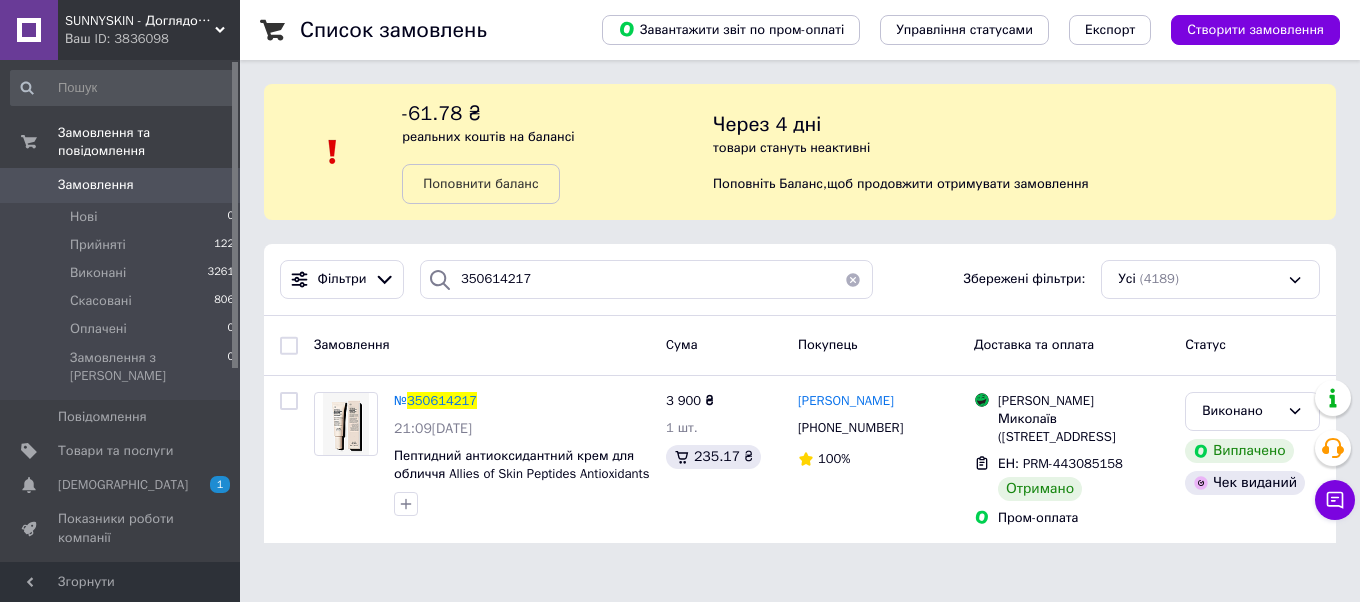 click at bounding box center (853, 279) 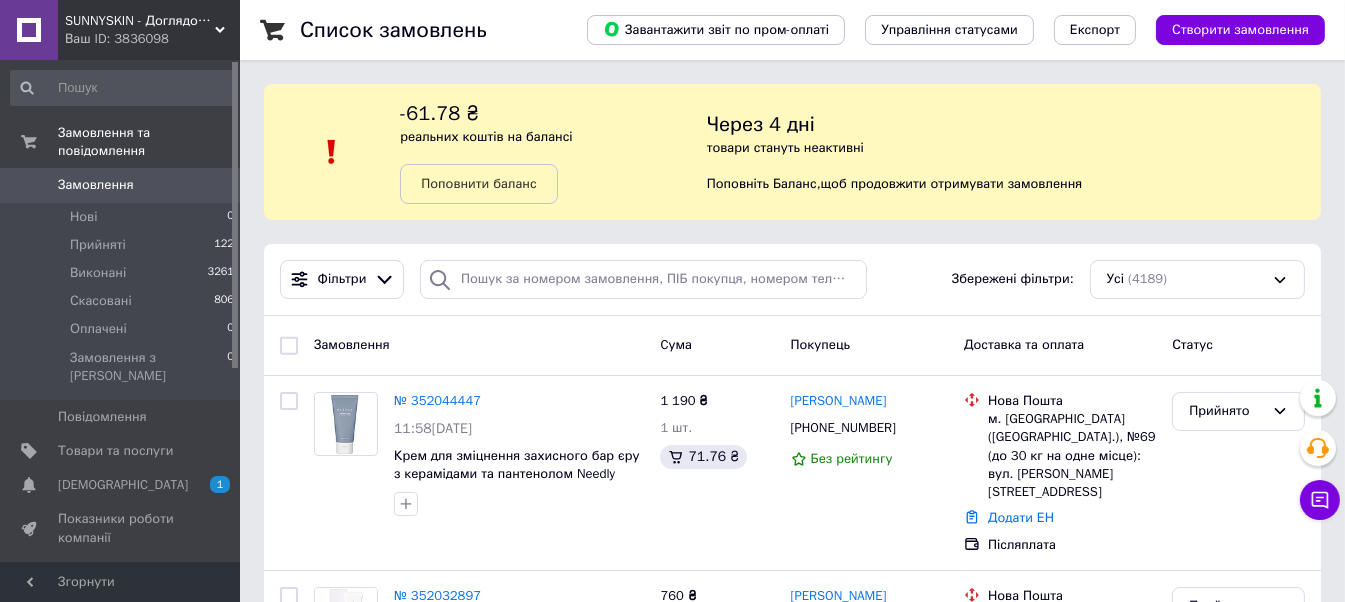 drag, startPoint x: 1286, startPoint y: 247, endPoint x: 1214, endPoint y: 258, distance: 72.835434 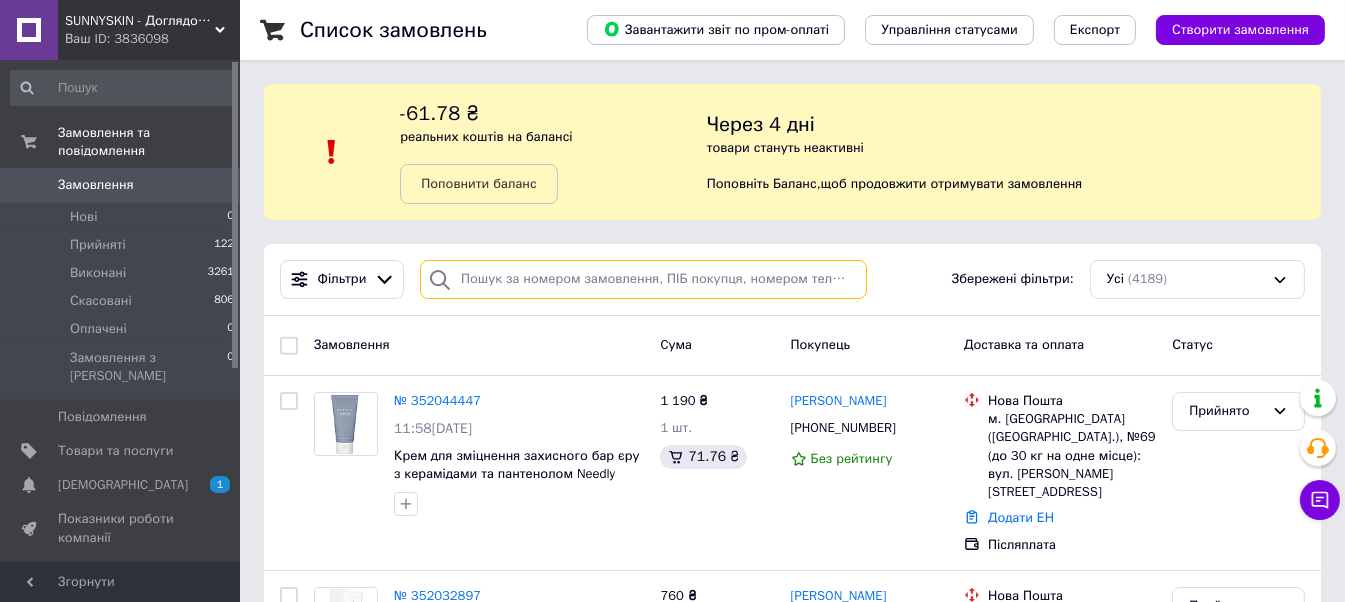 click at bounding box center (643, 279) 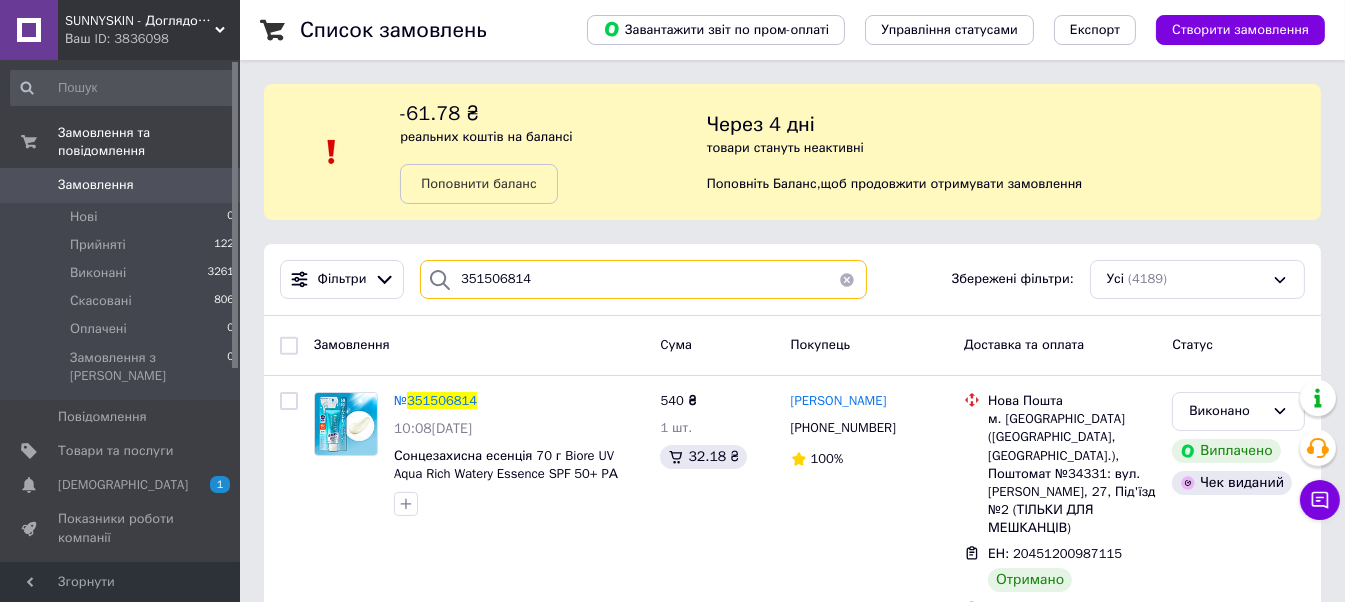 type on "351506814" 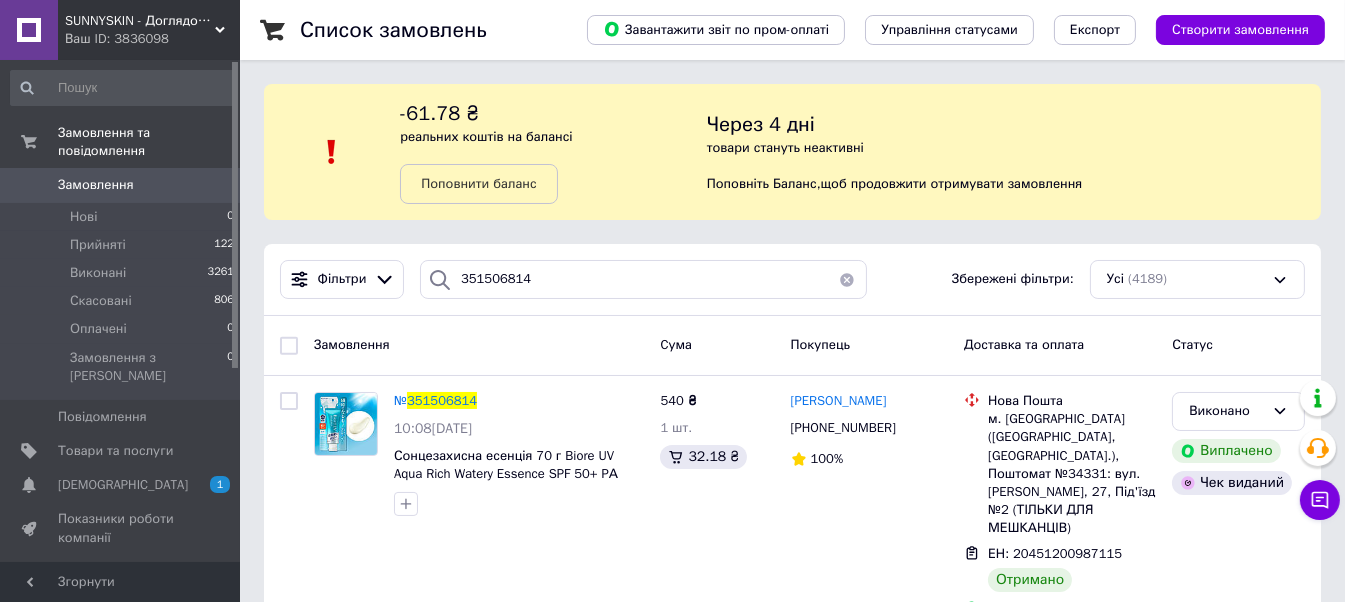 click at bounding box center [847, 279] 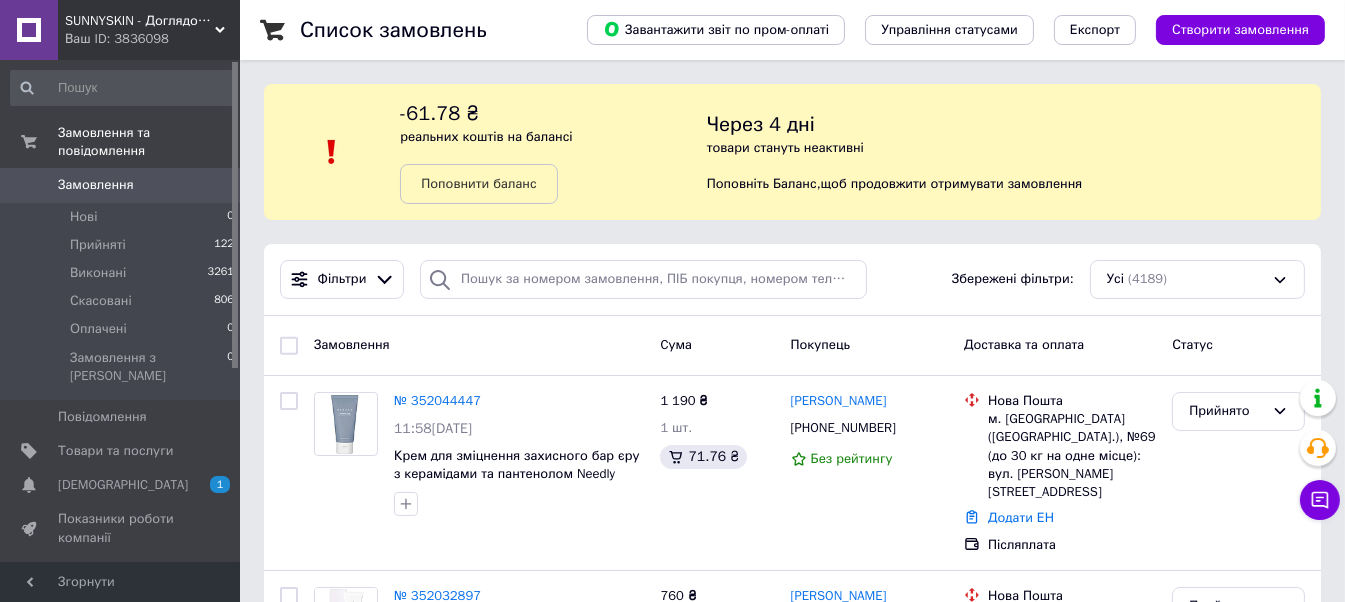 click on "Список замовлень   Завантажити звіт по пром-оплаті Управління статусами Експорт Створити замовлення -61.78 ₴ реальних коштів на балансі Поповнити баланс Через 4 дні товари стануть неактивні Поповніть Баланс ,  щоб продовжити отримувати замовлення Фільтри Збережені фільтри: Усі (4189) Замовлення Cума Покупець Доставка та оплата Статус № 352044447 11:58, 10.07.2025 Крем для зміцнення захисного бар єру з керамідами та пантенолом Needly Crossbarrier Cream 80 мл 1 190 ₴ 1 шт. 71.76 ₴ Наталя Лучинська +380960990032 Без рейтингу Нова Пошта Додати ЕН Післяплата Прийнято № 352032897 11:03, 10.07.2025 760 ₴ 1 шт. 100%" at bounding box center [792, 5452] 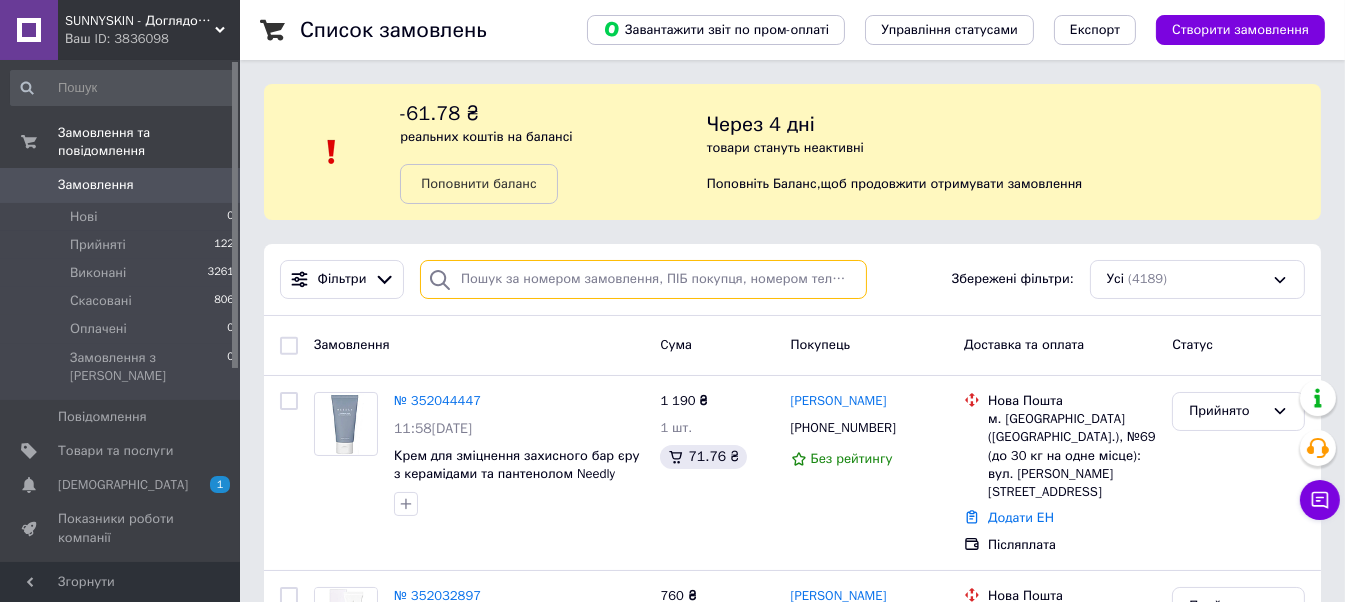 click at bounding box center (643, 279) 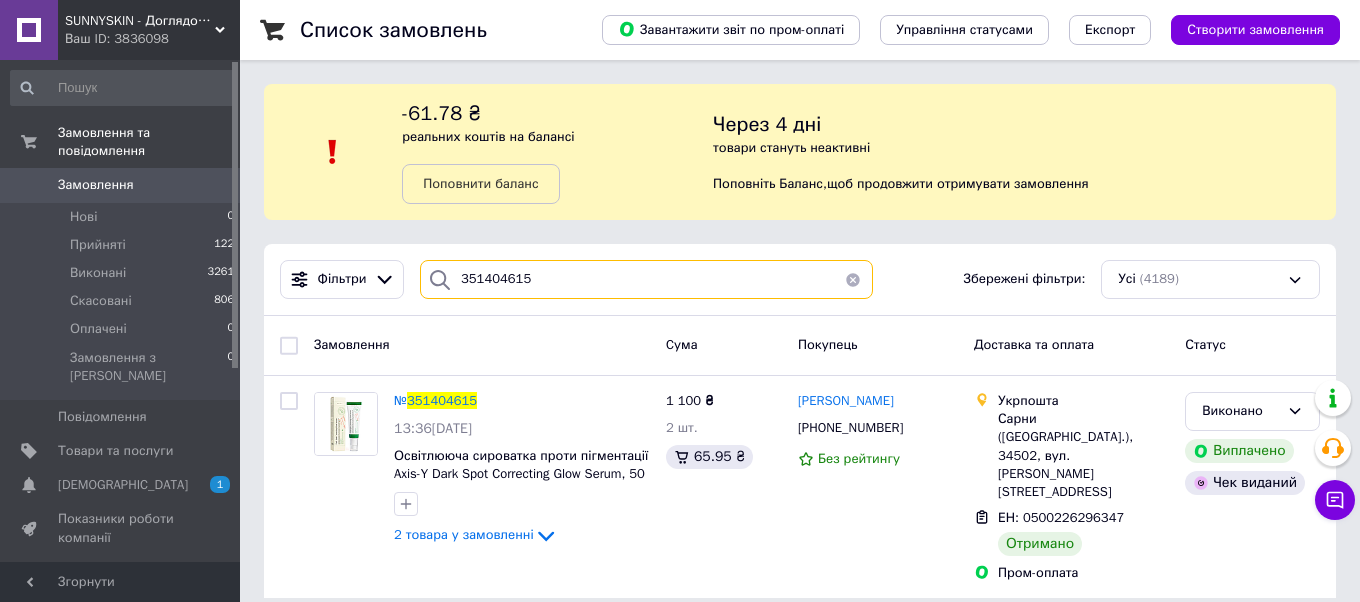 type on "351404615" 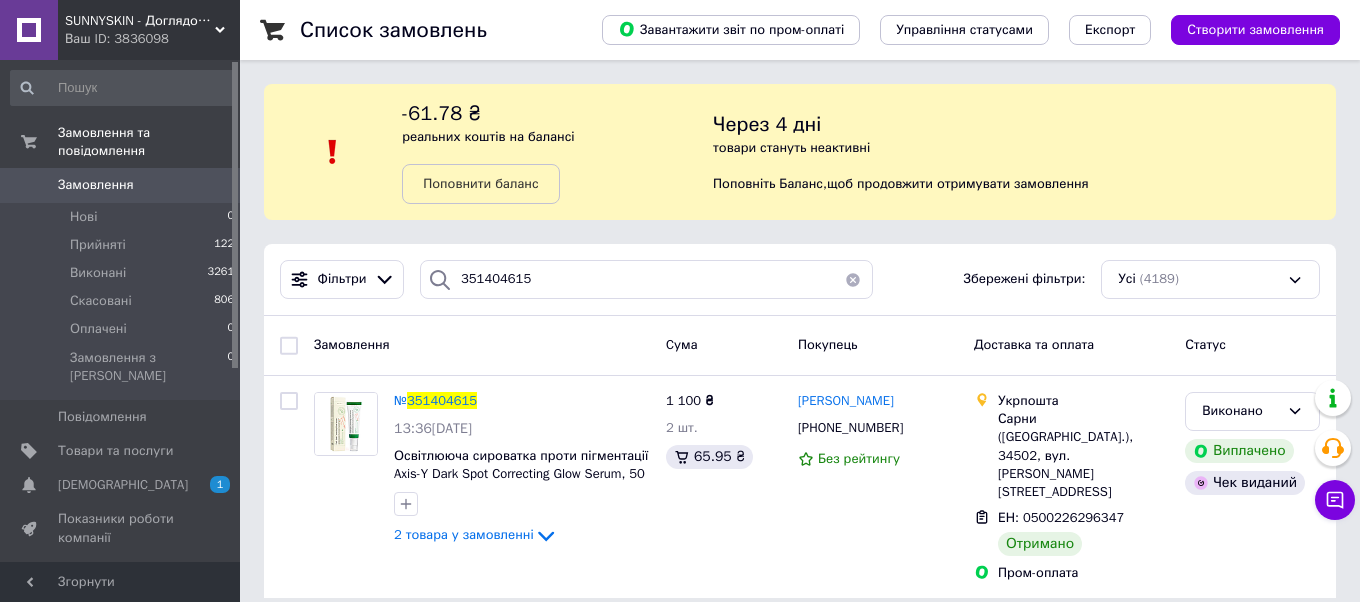 click on "Фільтри 351404615 Збережені фільтри: Усі (4189)" at bounding box center (800, 280) 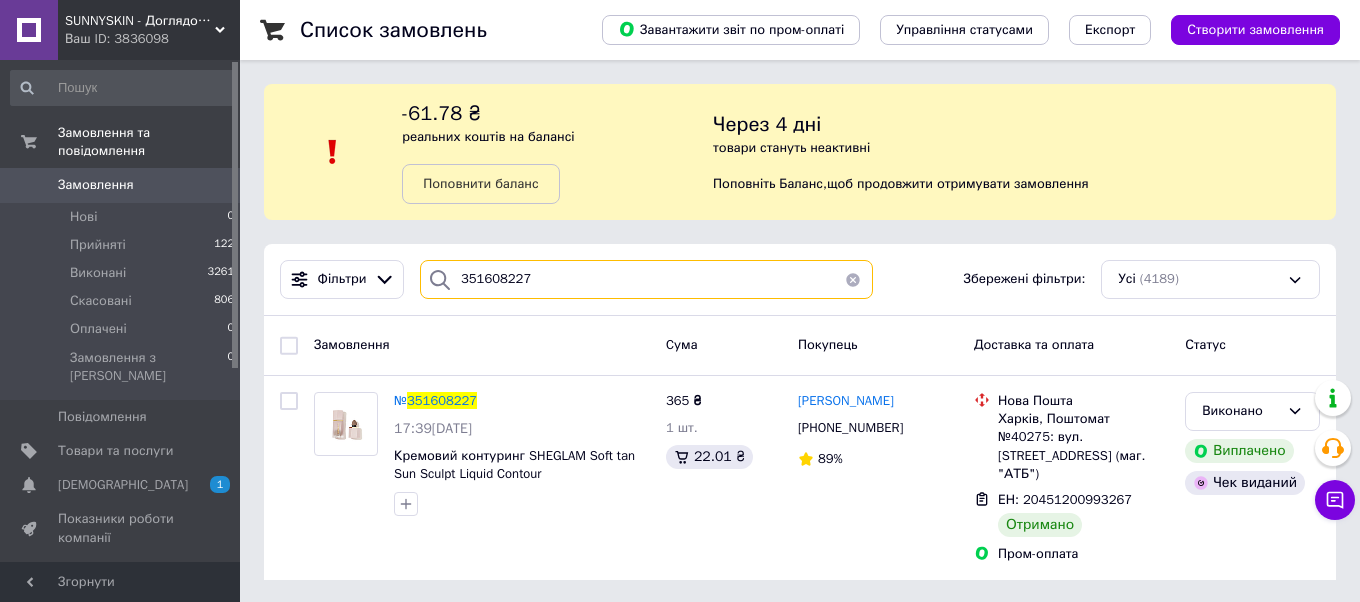 type on "351608227" 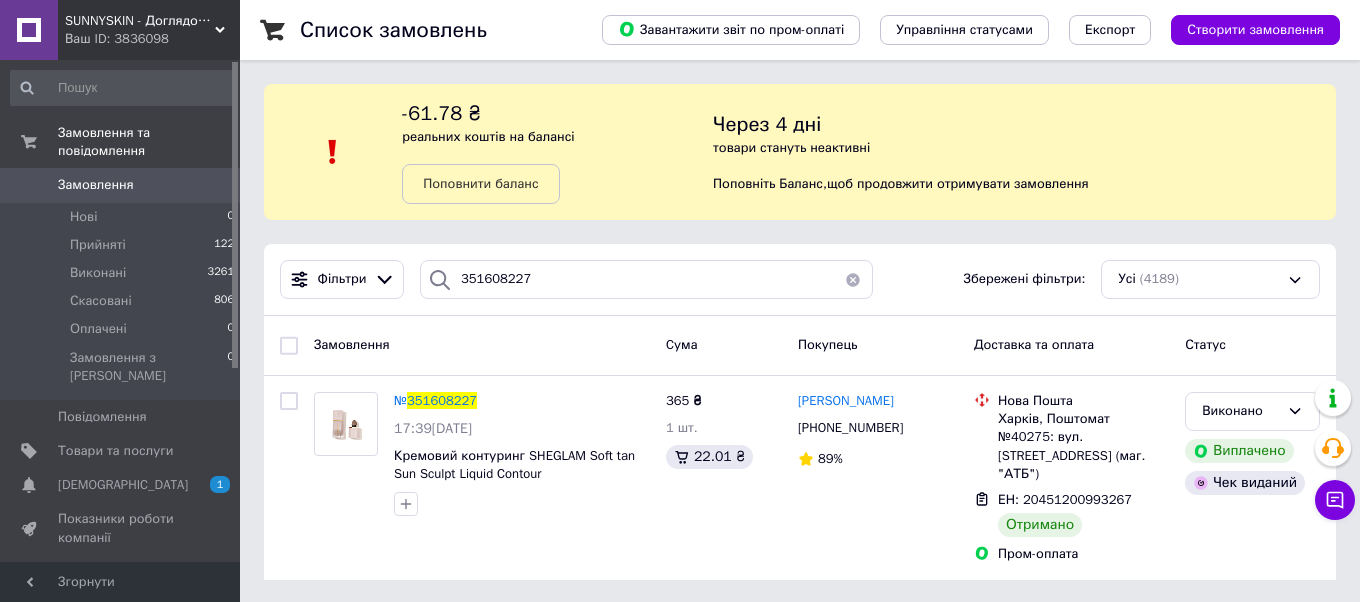 click at bounding box center (853, 279) 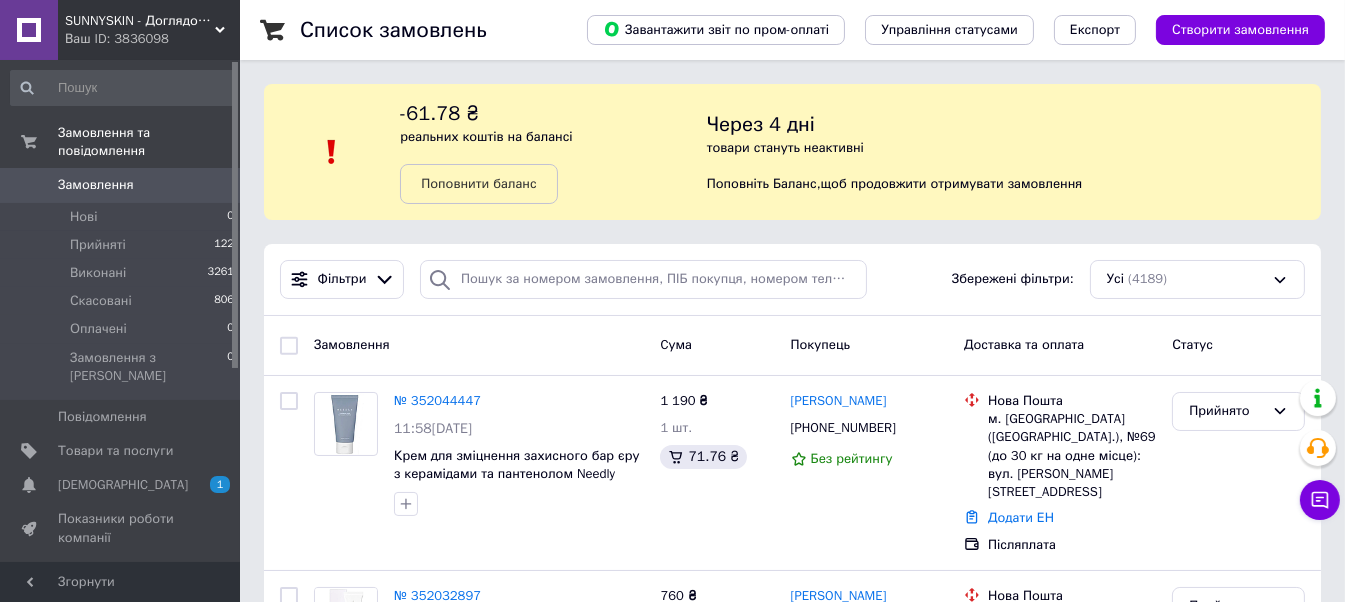 drag, startPoint x: 1331, startPoint y: 302, endPoint x: 1275, endPoint y: 313, distance: 57.070133 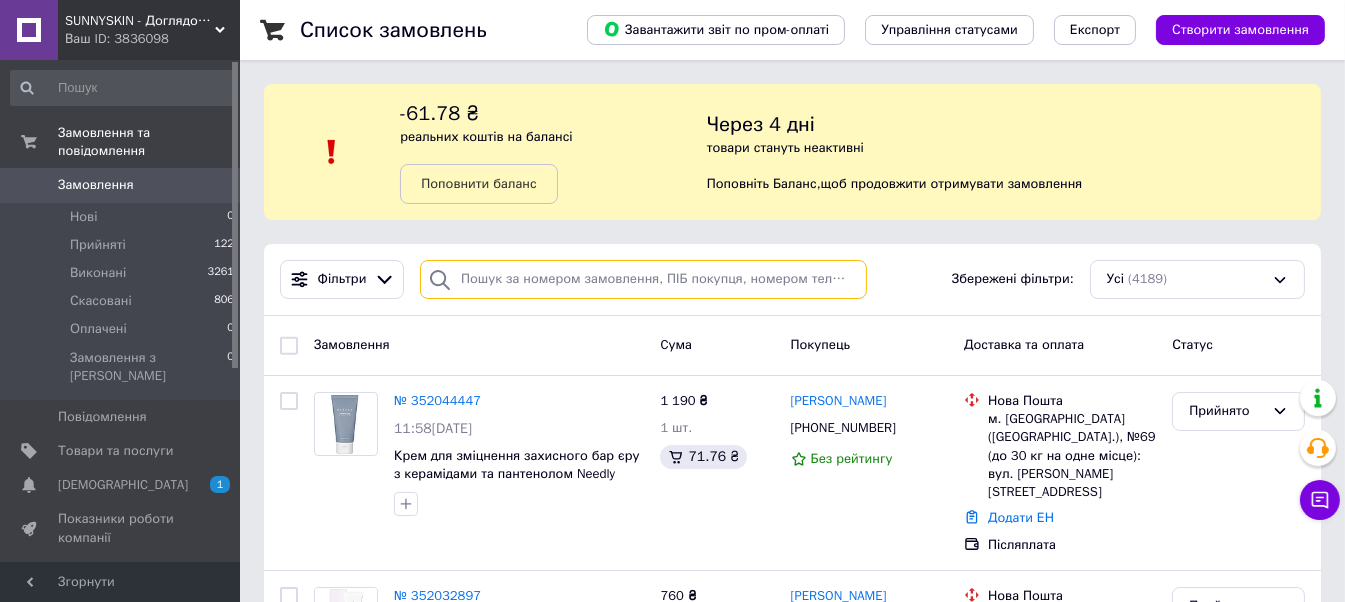 click at bounding box center (643, 279) 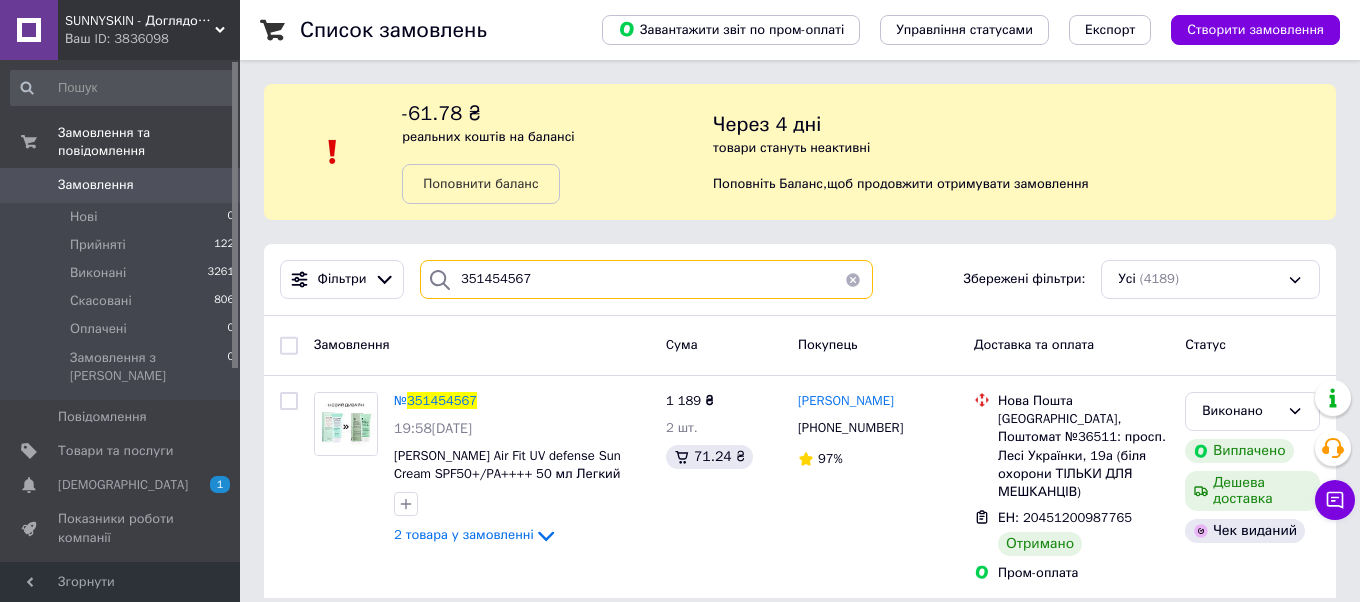 type on "351454567" 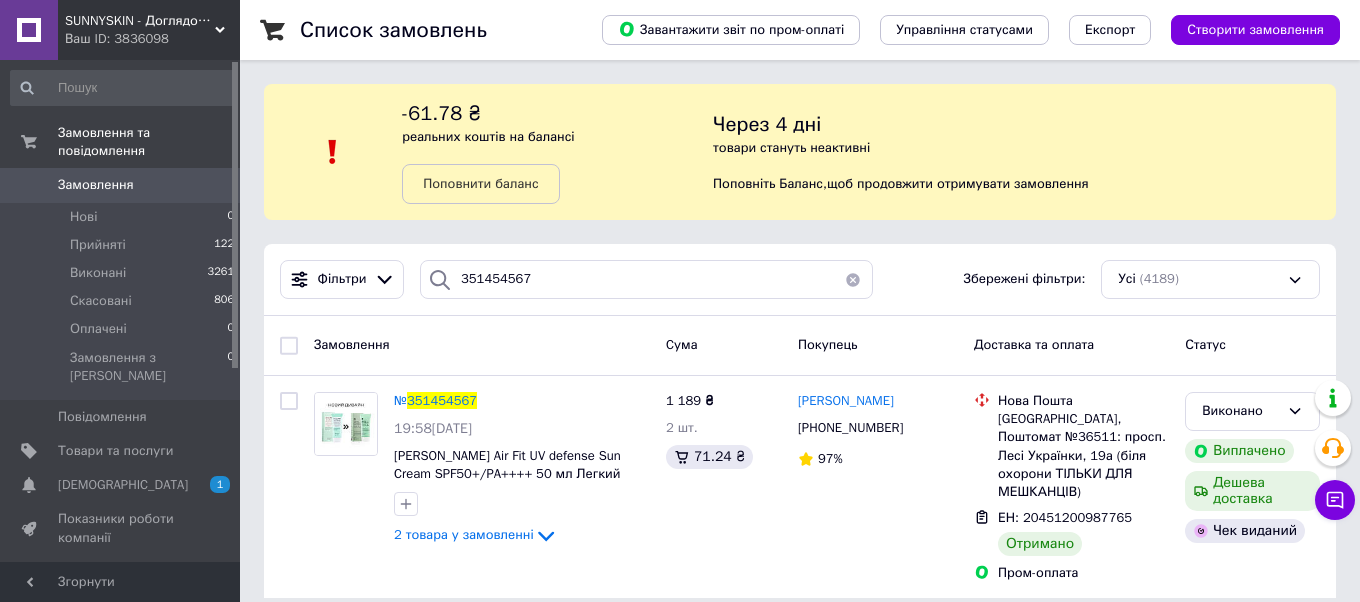 click at bounding box center [853, 279] 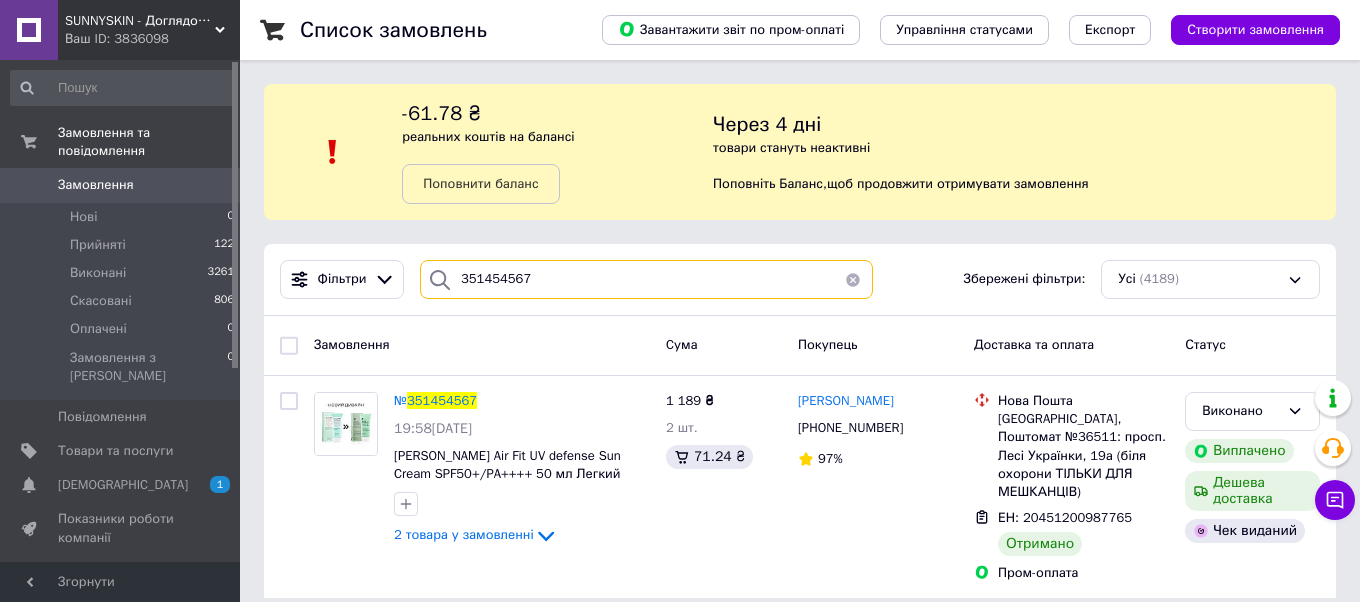type 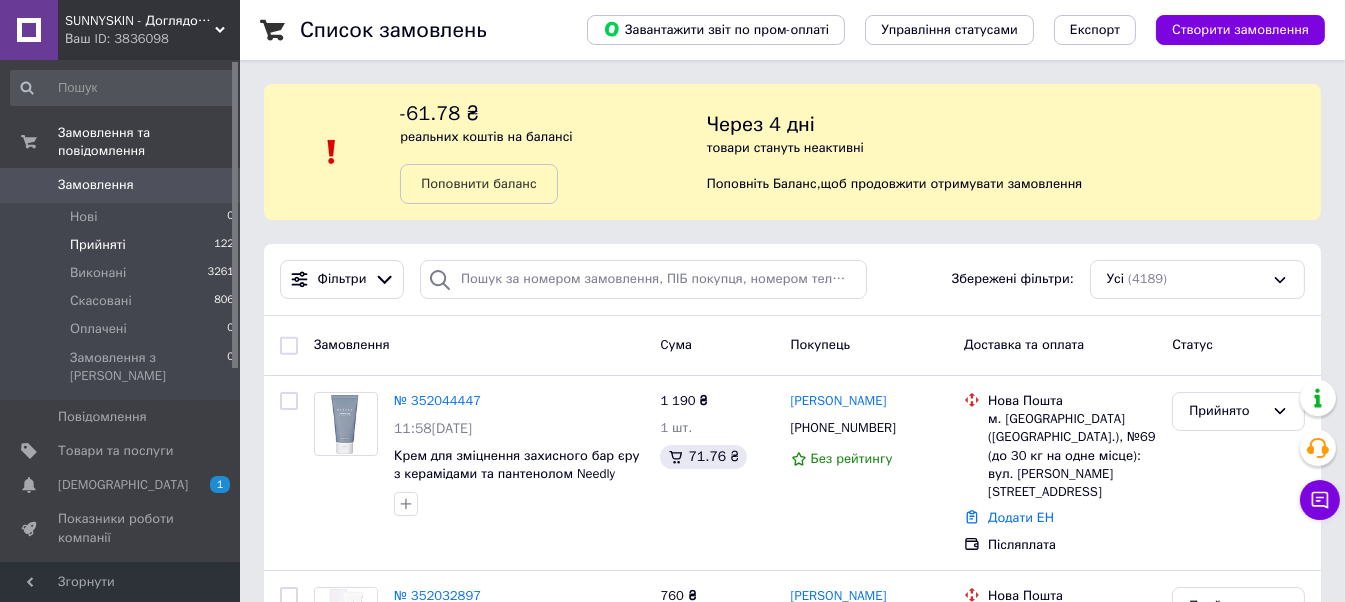 click on "Прийняті 122" at bounding box center [123, 245] 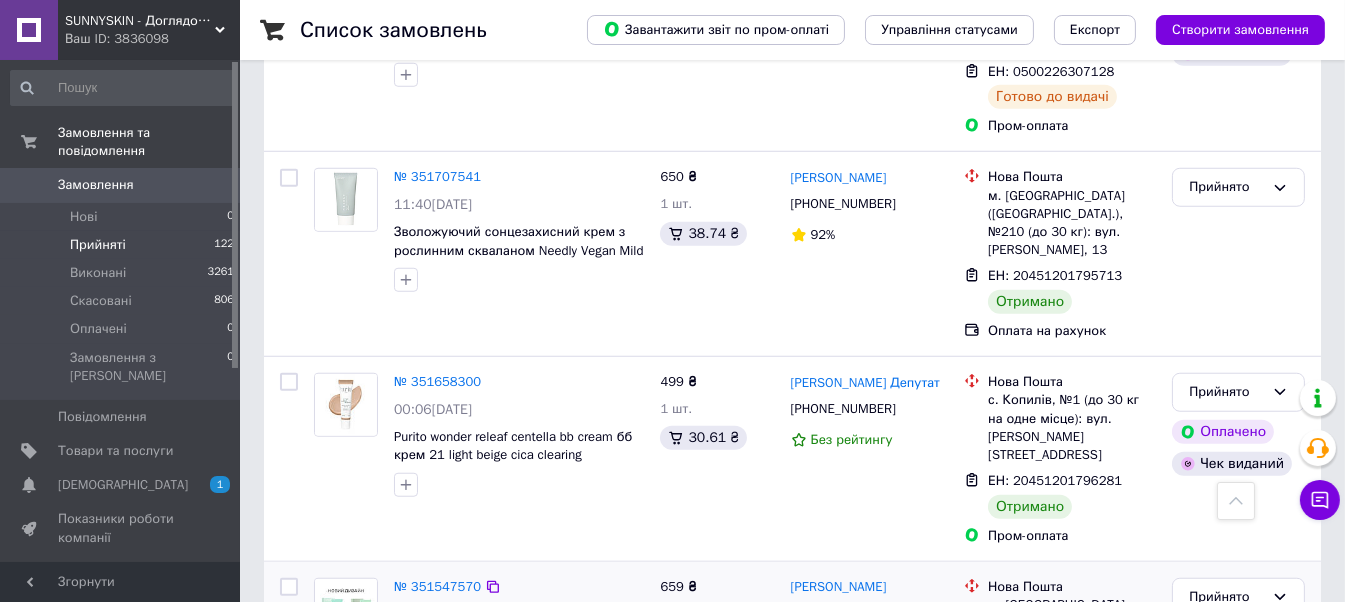 scroll, scrollTop: 2200, scrollLeft: 0, axis: vertical 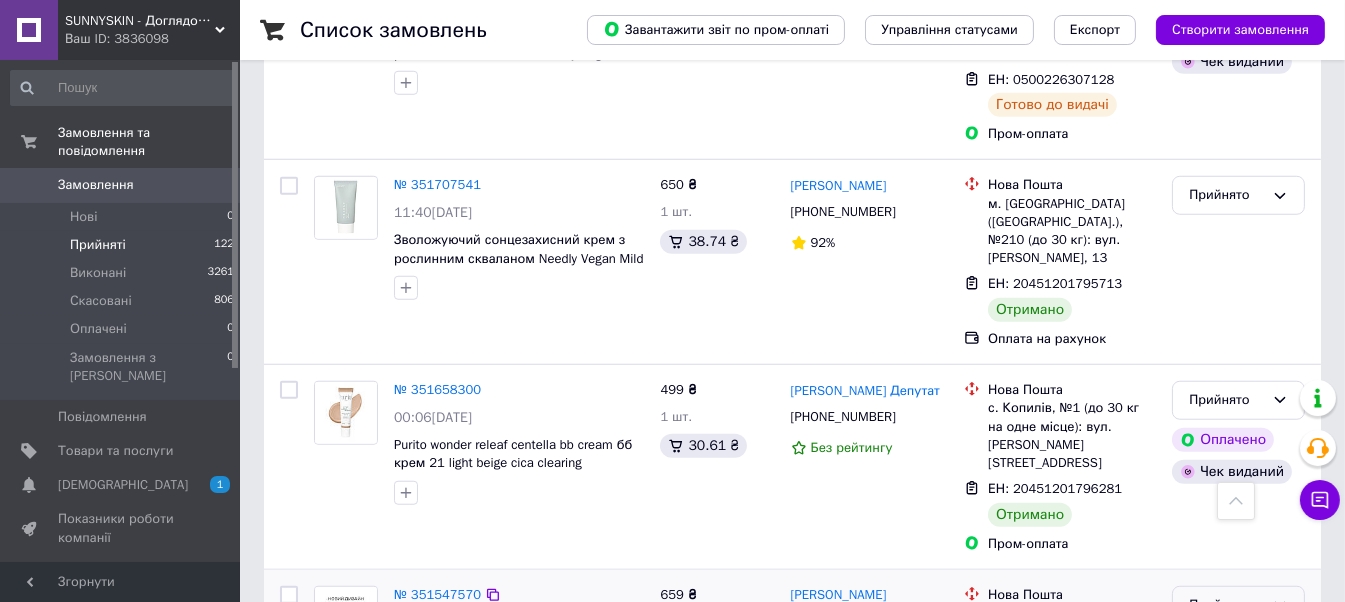 click on "Прийнято" at bounding box center [1226, 605] 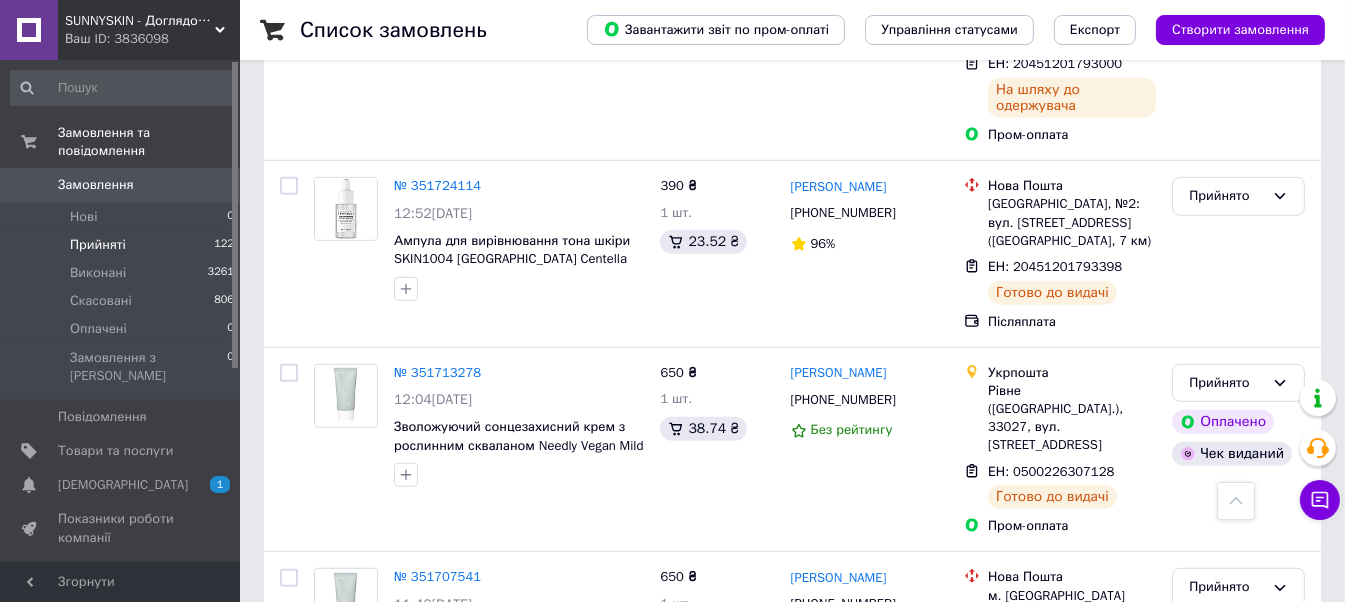scroll, scrollTop: 1800, scrollLeft: 0, axis: vertical 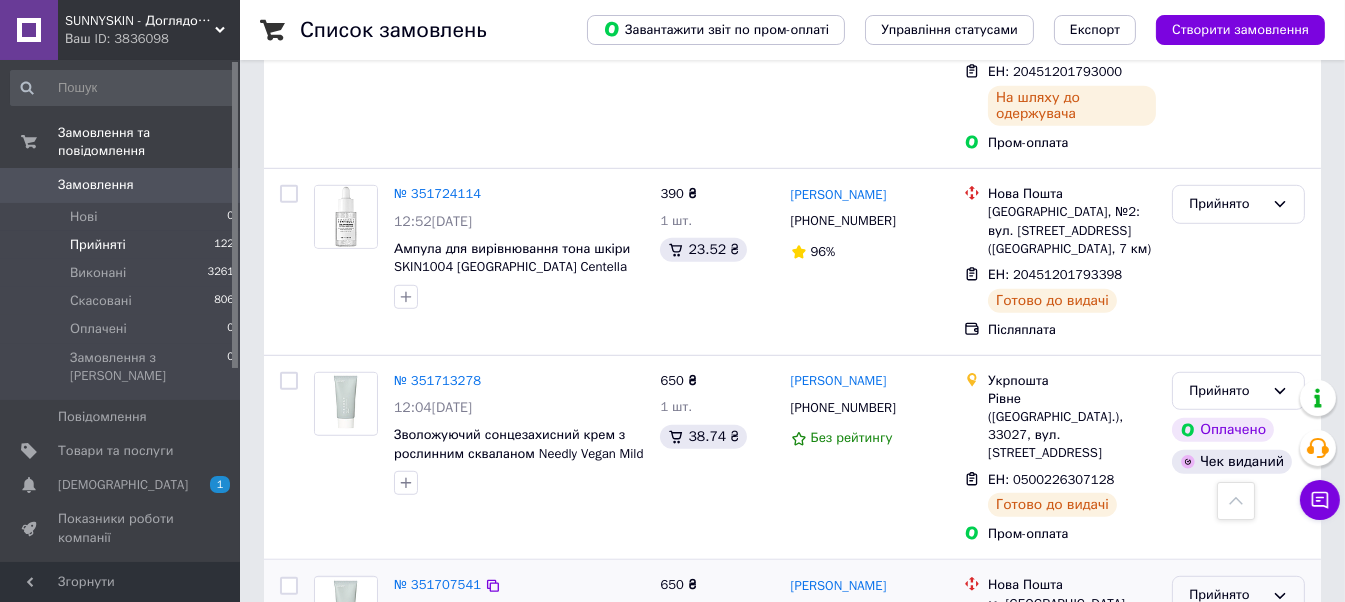 click on "Прийнято" at bounding box center (1226, 595) 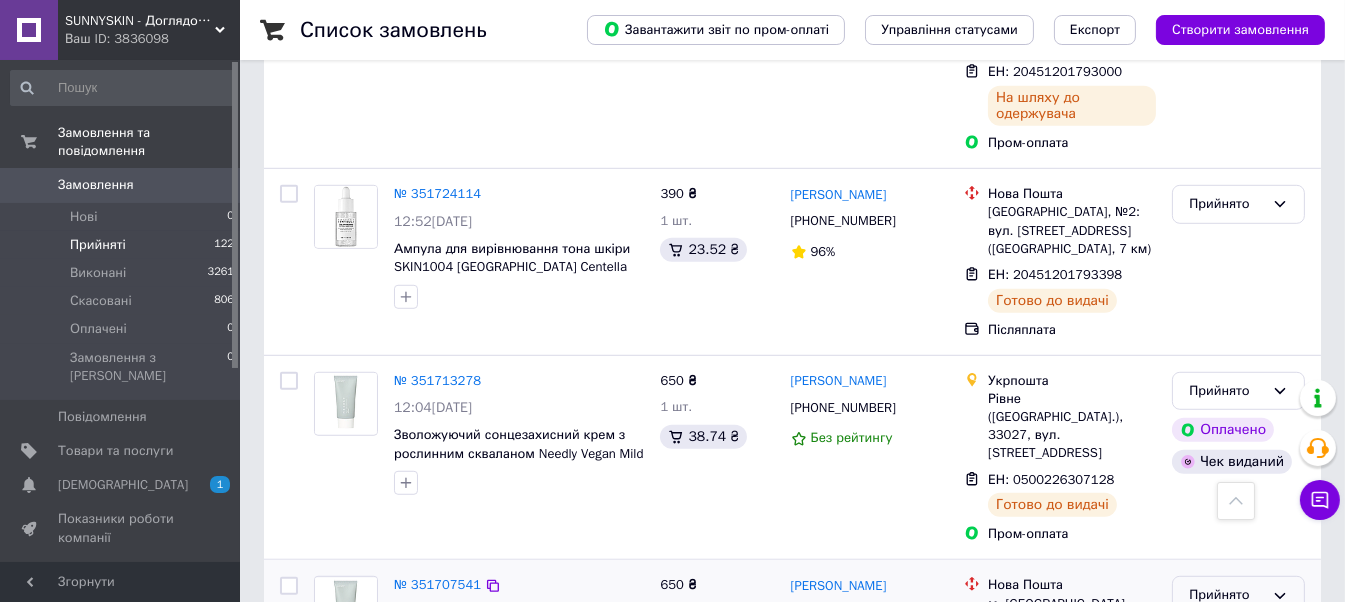 click on "Виконано" at bounding box center [1238, 637] 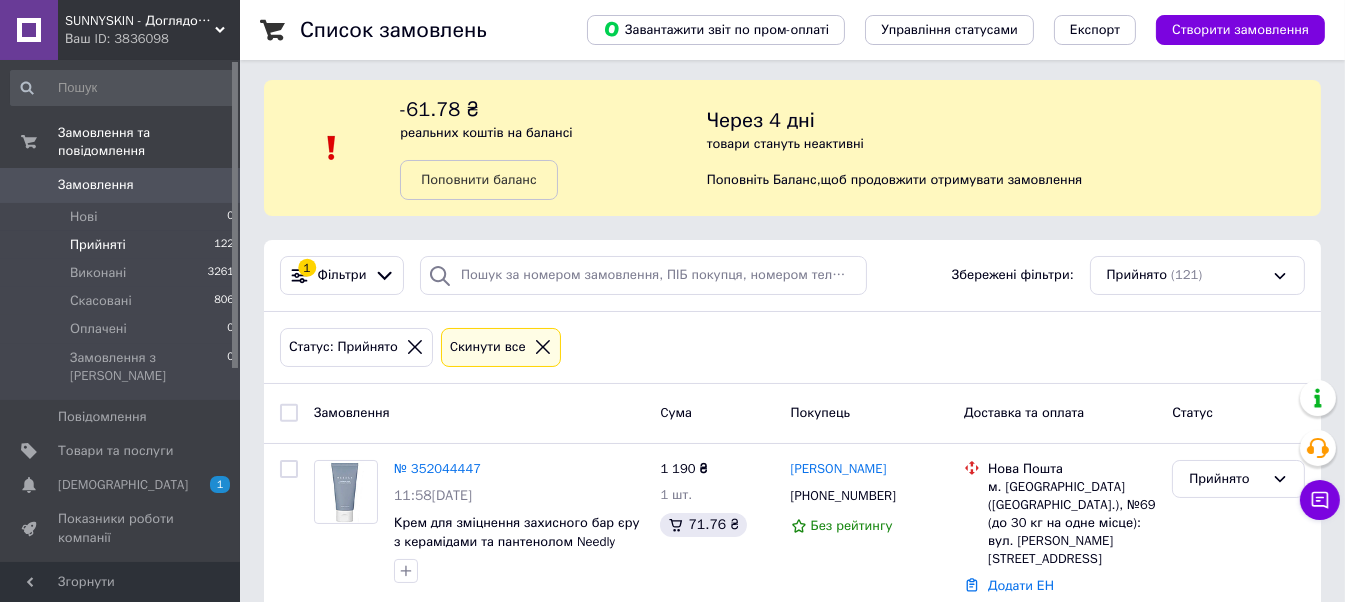 scroll, scrollTop: 0, scrollLeft: 0, axis: both 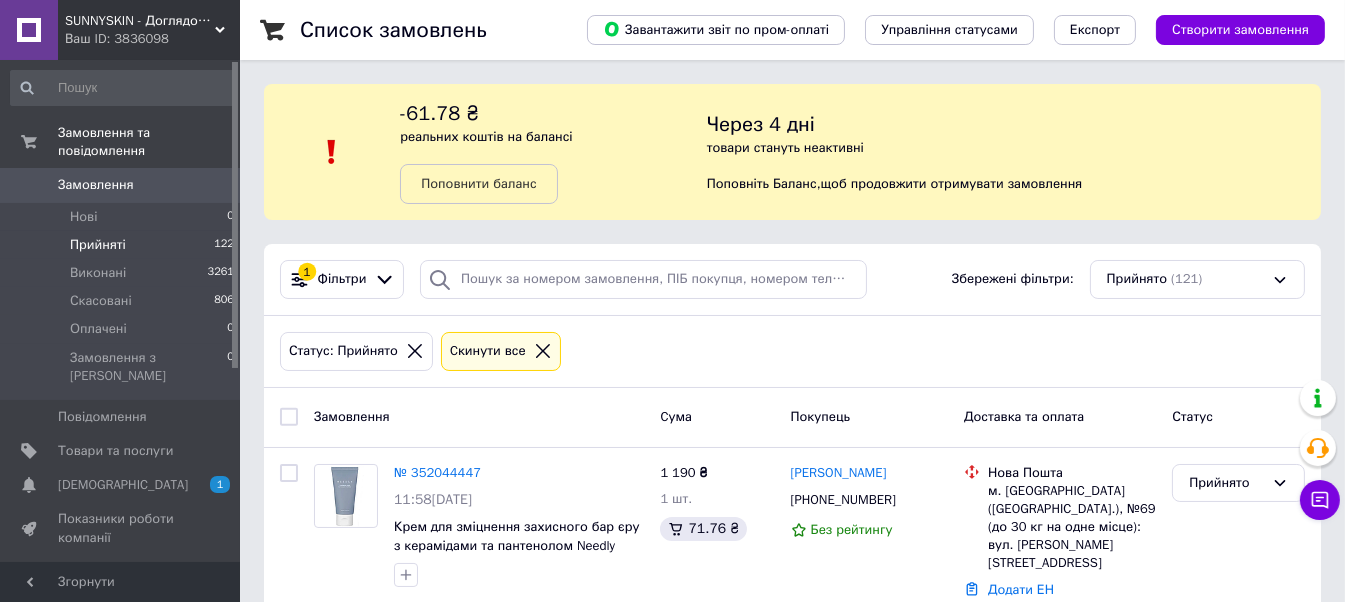 click on "Замовлення" at bounding box center (96, 185) 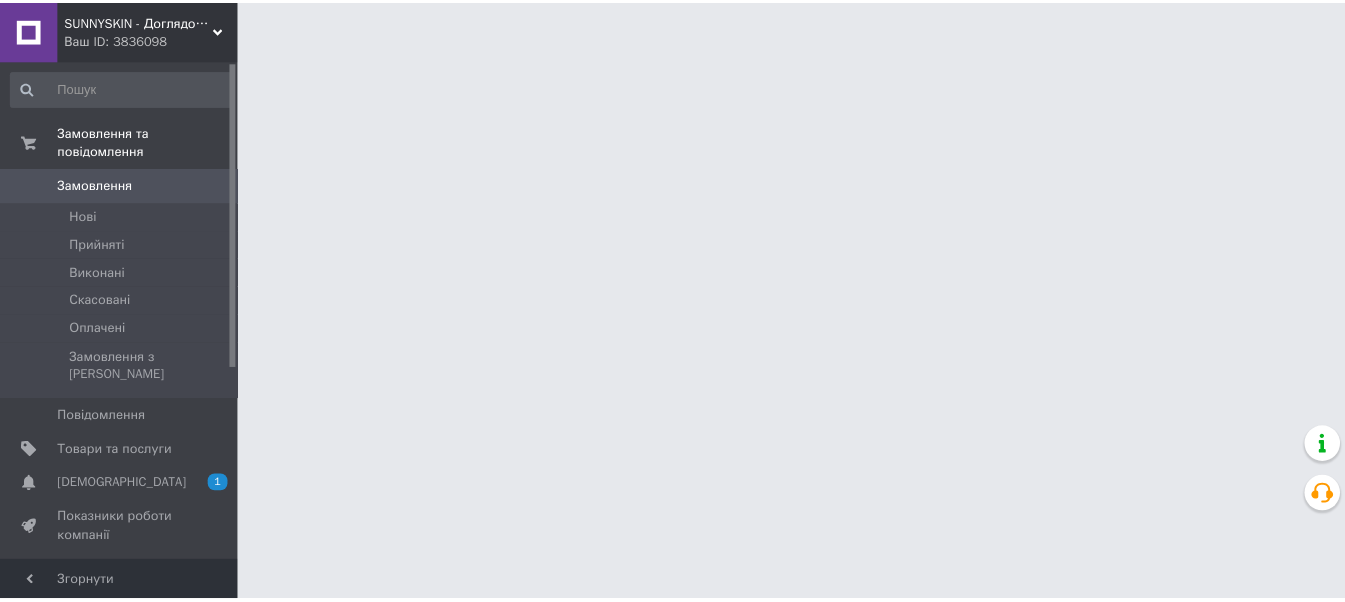 scroll, scrollTop: 0, scrollLeft: 0, axis: both 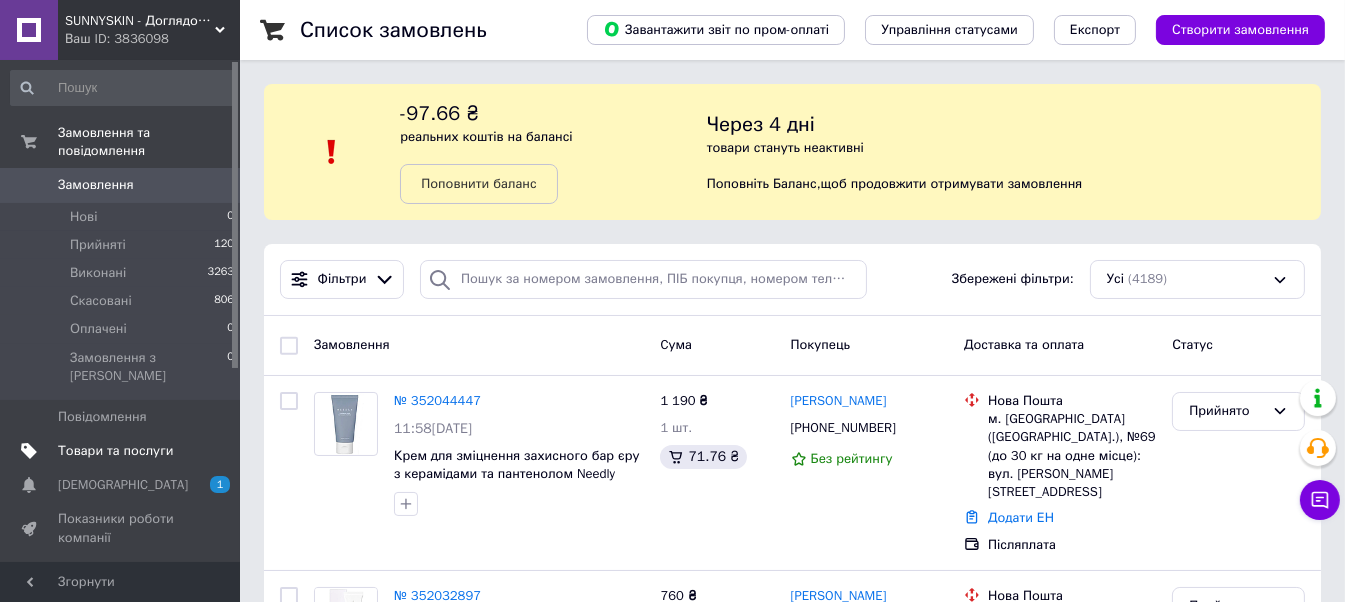 click on "Товари та послуги" at bounding box center (115, 451) 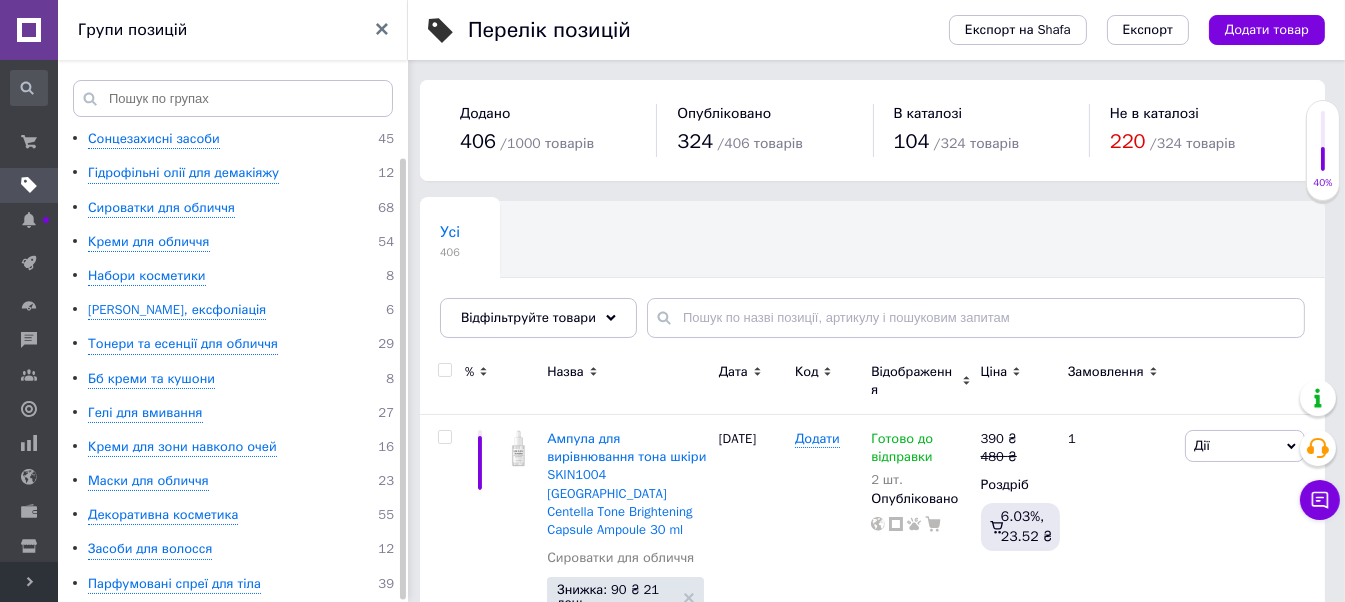 scroll, scrollTop: 32, scrollLeft: 0, axis: vertical 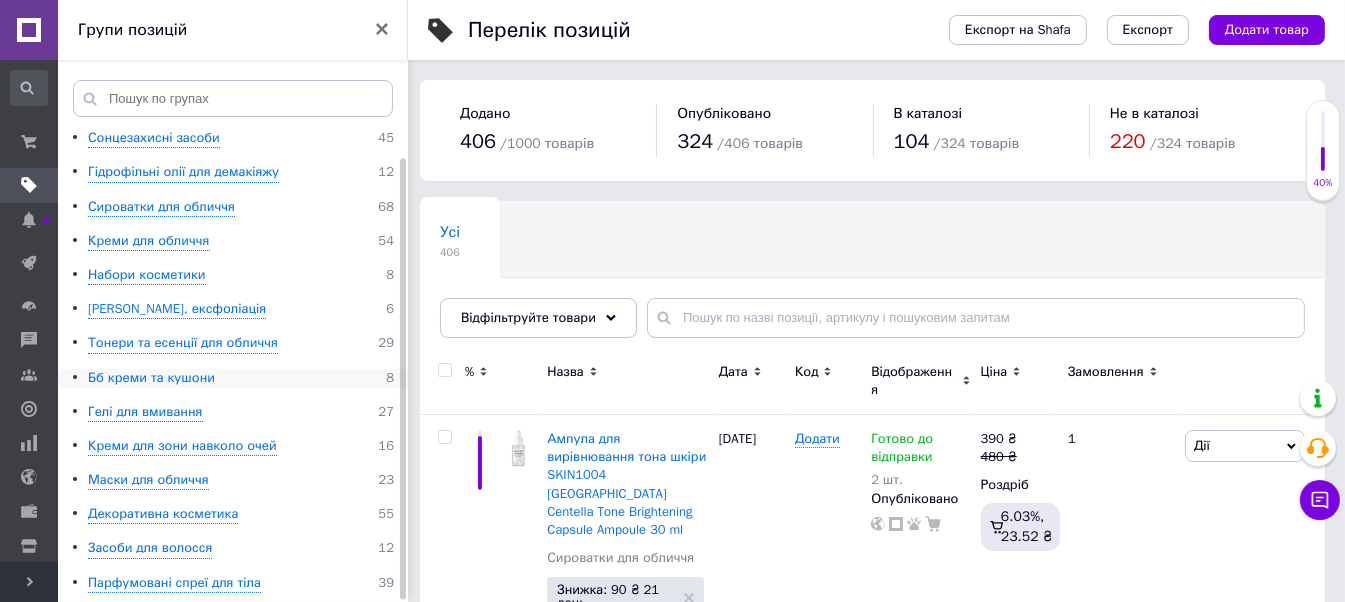 click on "Бб креми та кушони" at bounding box center [151, 378] 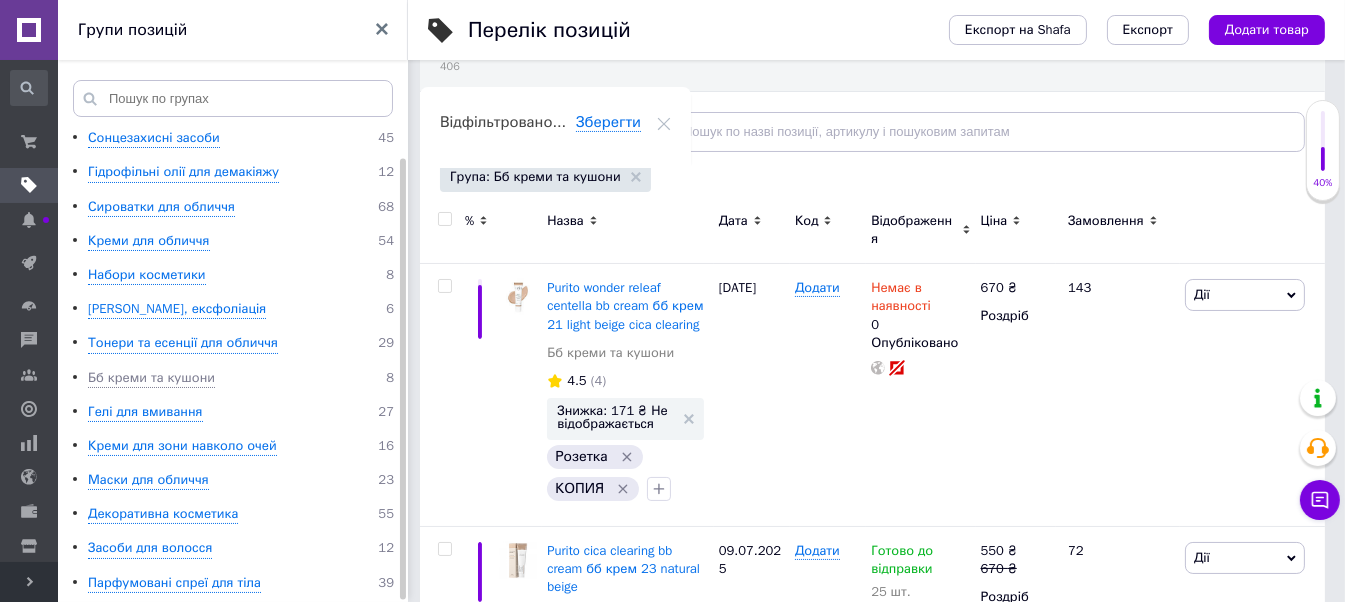 scroll, scrollTop: 200, scrollLeft: 0, axis: vertical 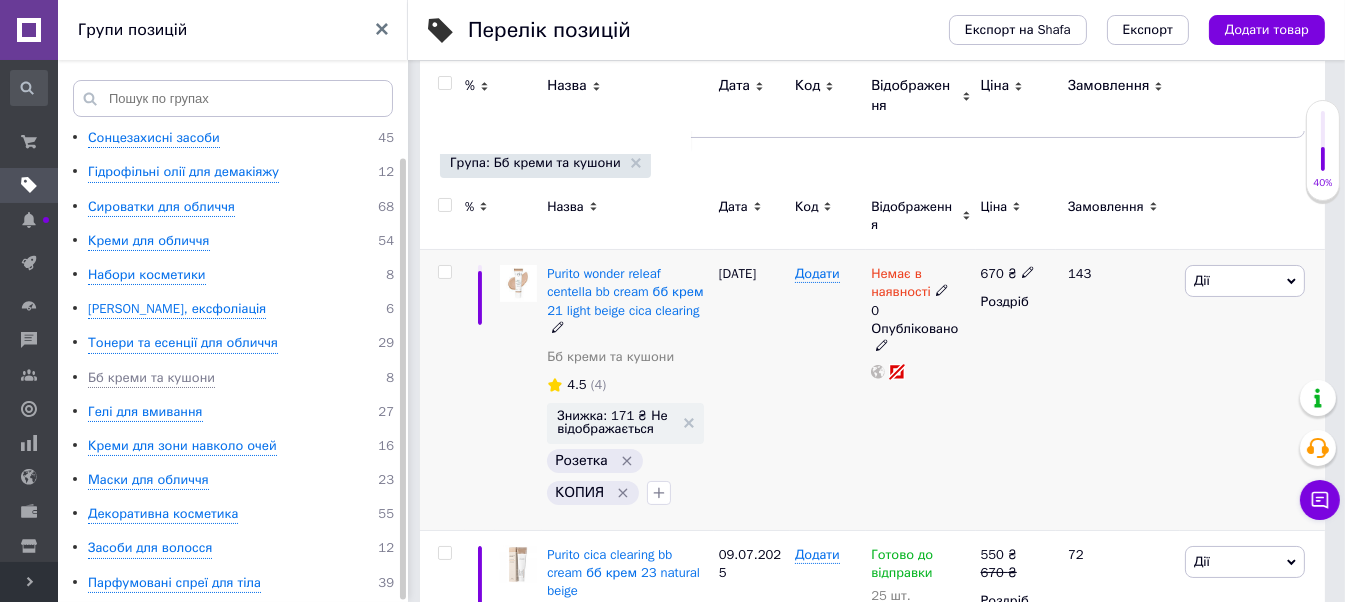 click 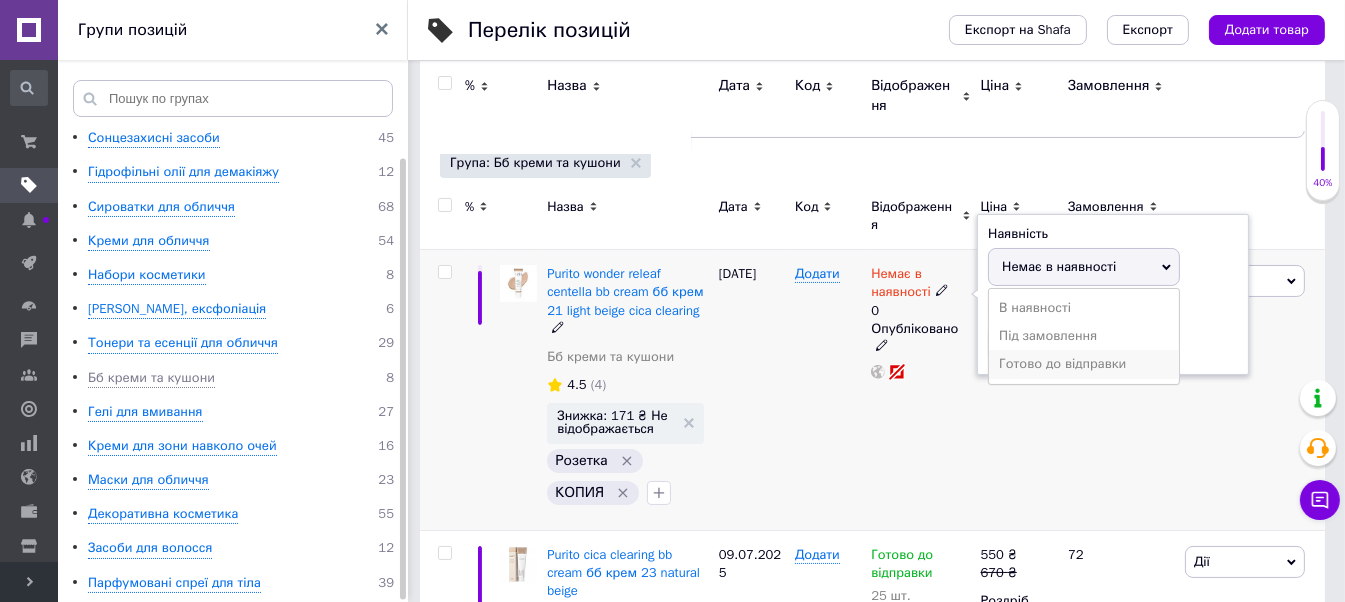click on "Готово до відправки" at bounding box center (1084, 364) 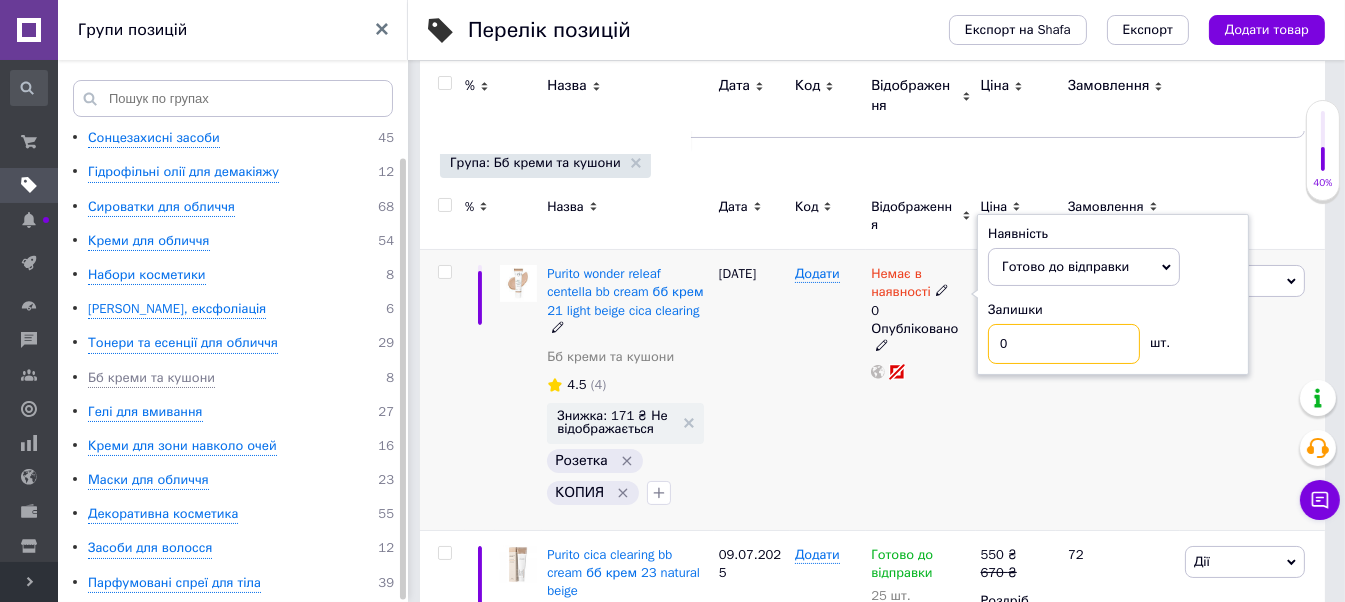 drag, startPoint x: 1035, startPoint y: 346, endPoint x: 994, endPoint y: 345, distance: 41.01219 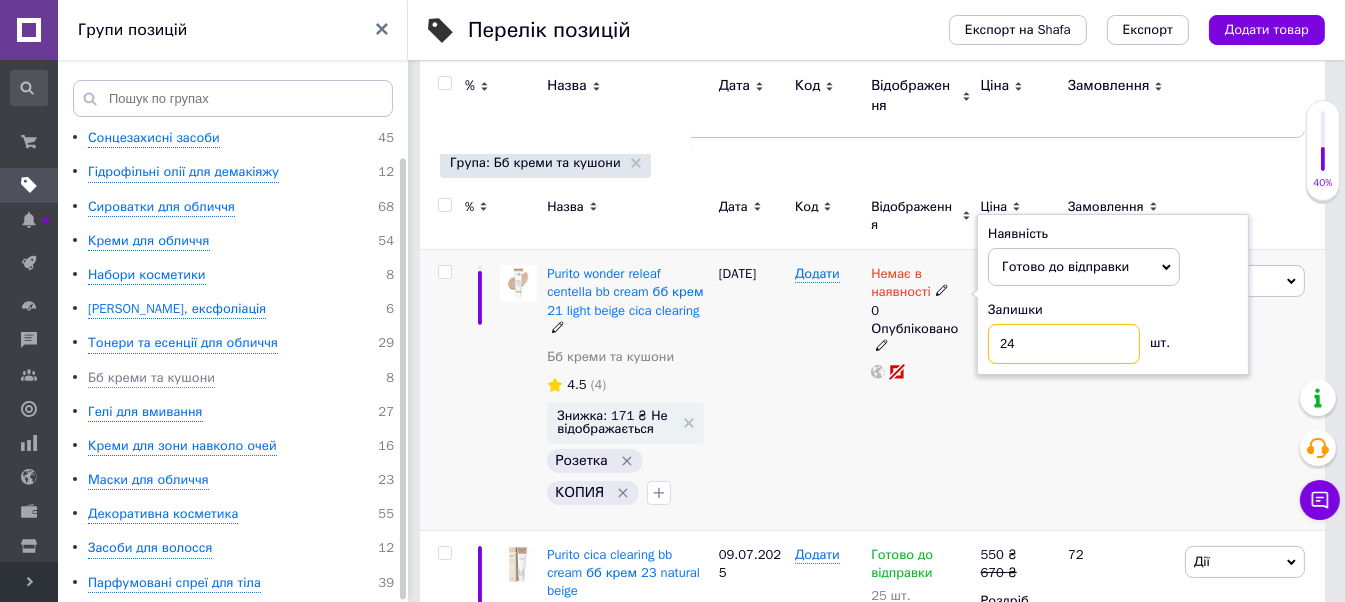 type on "24" 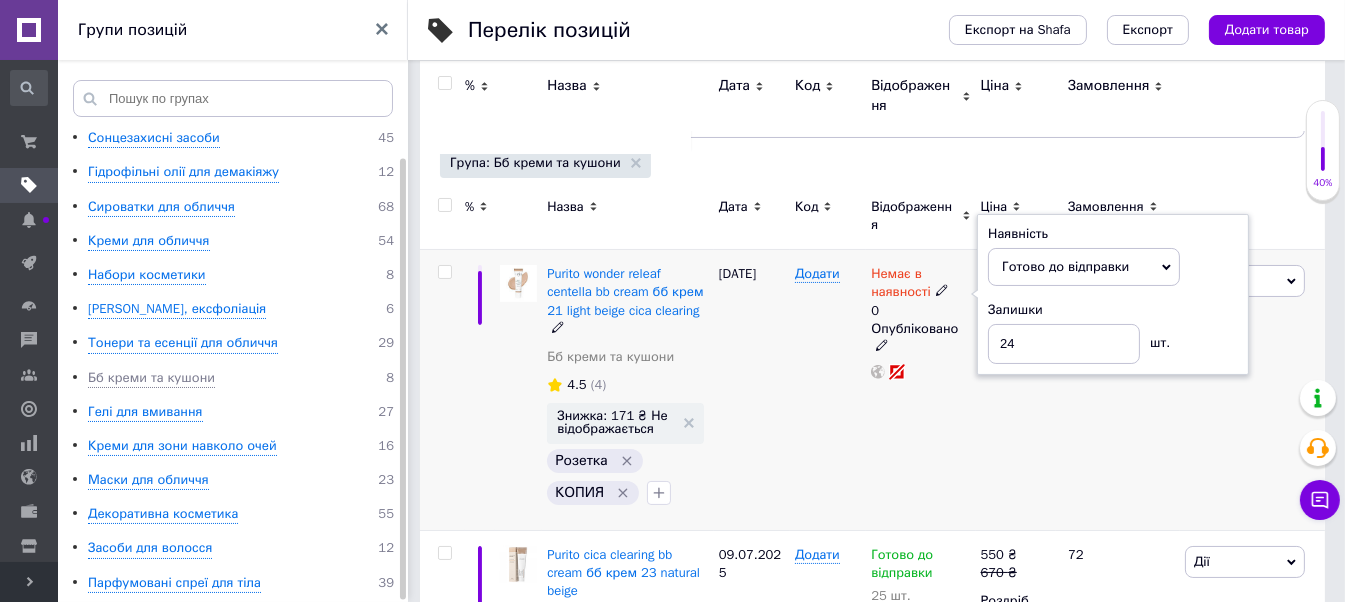 click on "Немає в наявності 0 Наявність Готово до відправки В наявності Немає в наявності Під замовлення Залишки 24 шт. Опубліковано" at bounding box center [920, 390] 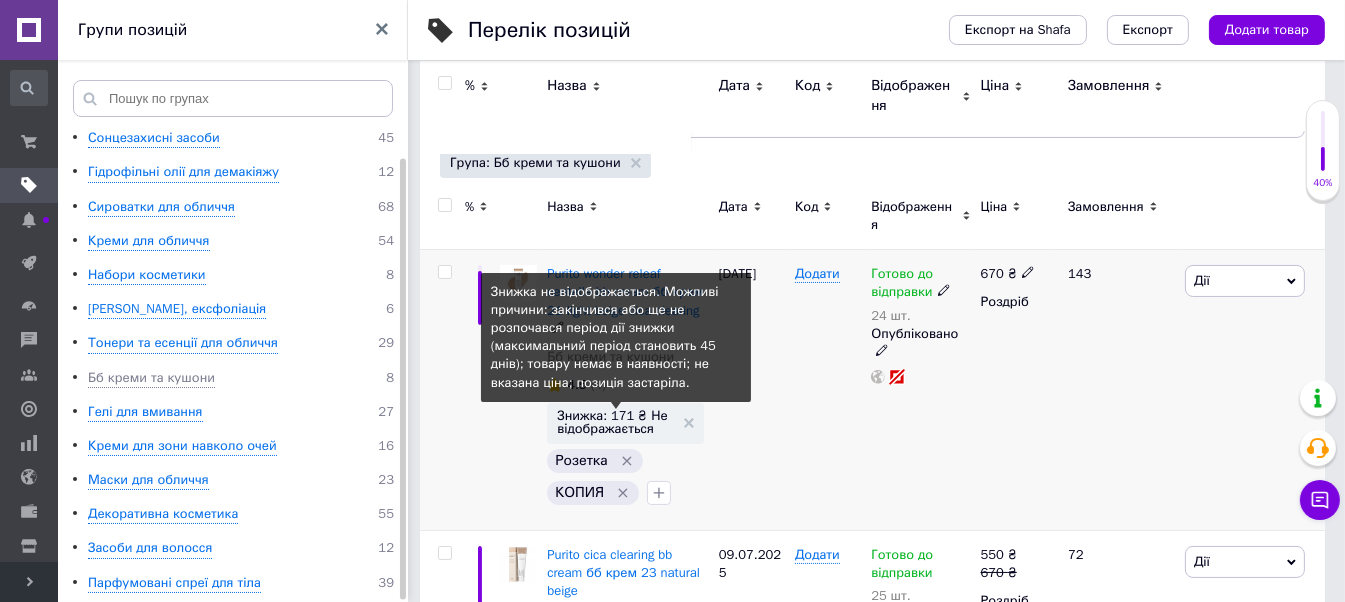 click on "Знижка: 171 ₴ Не відображається" at bounding box center [615, 422] 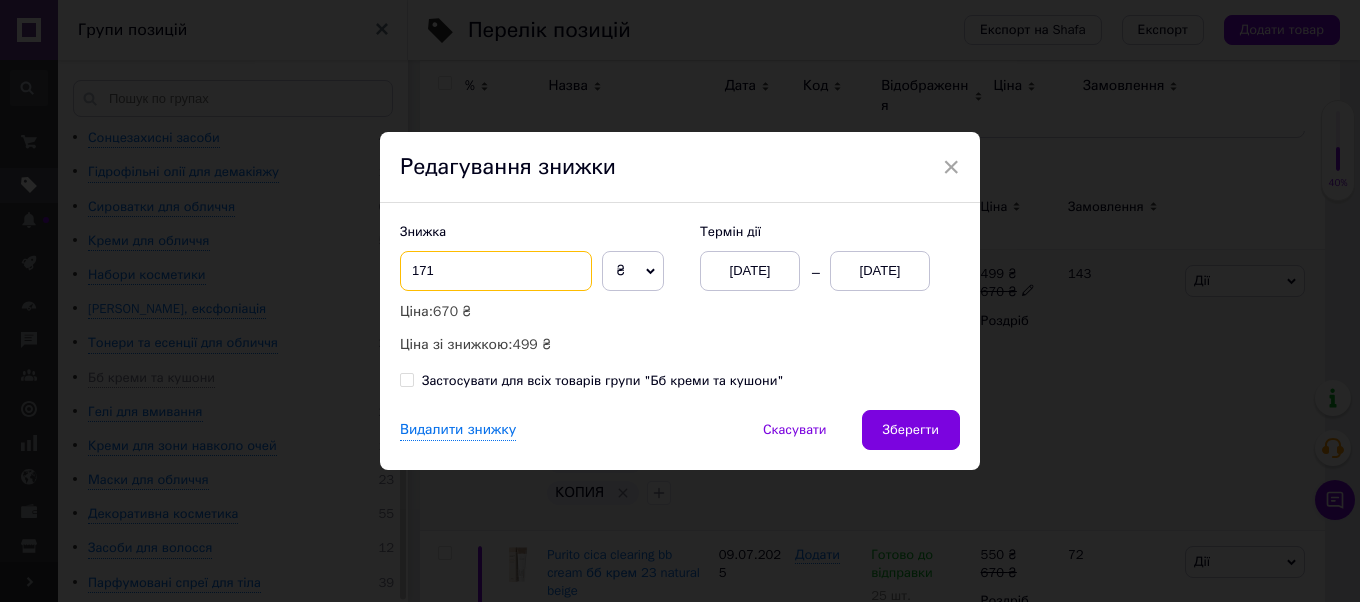 drag, startPoint x: 455, startPoint y: 271, endPoint x: 385, endPoint y: 272, distance: 70.00714 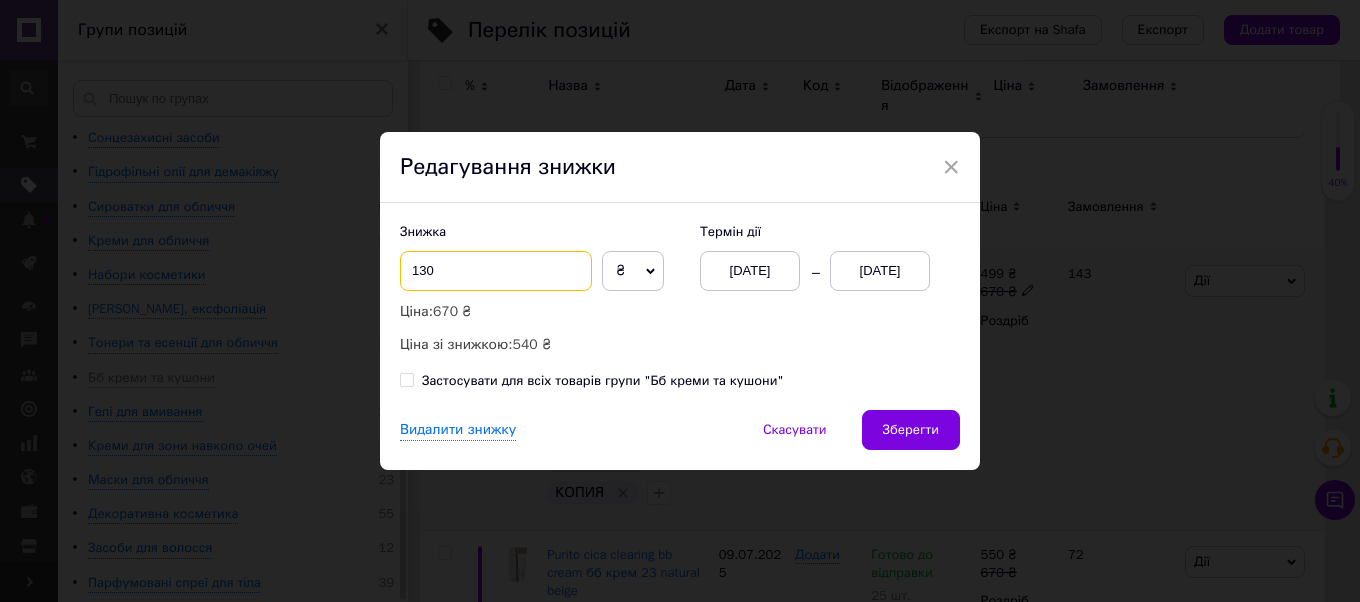 click on "130" at bounding box center (496, 271) 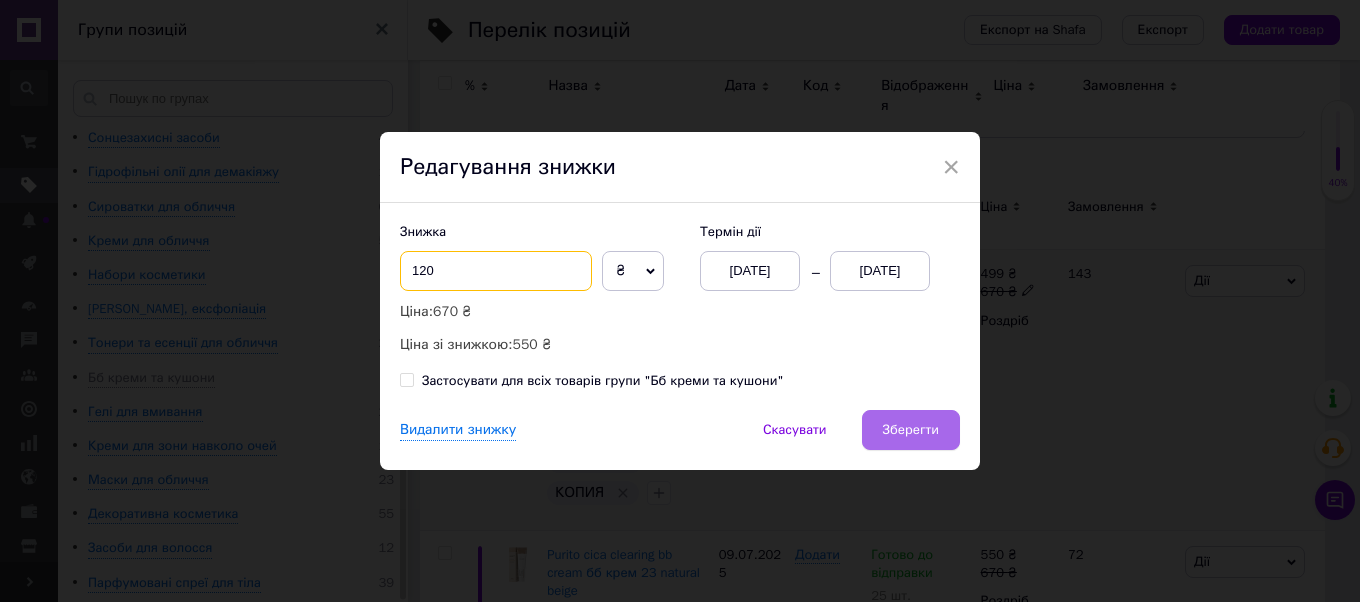 type on "120" 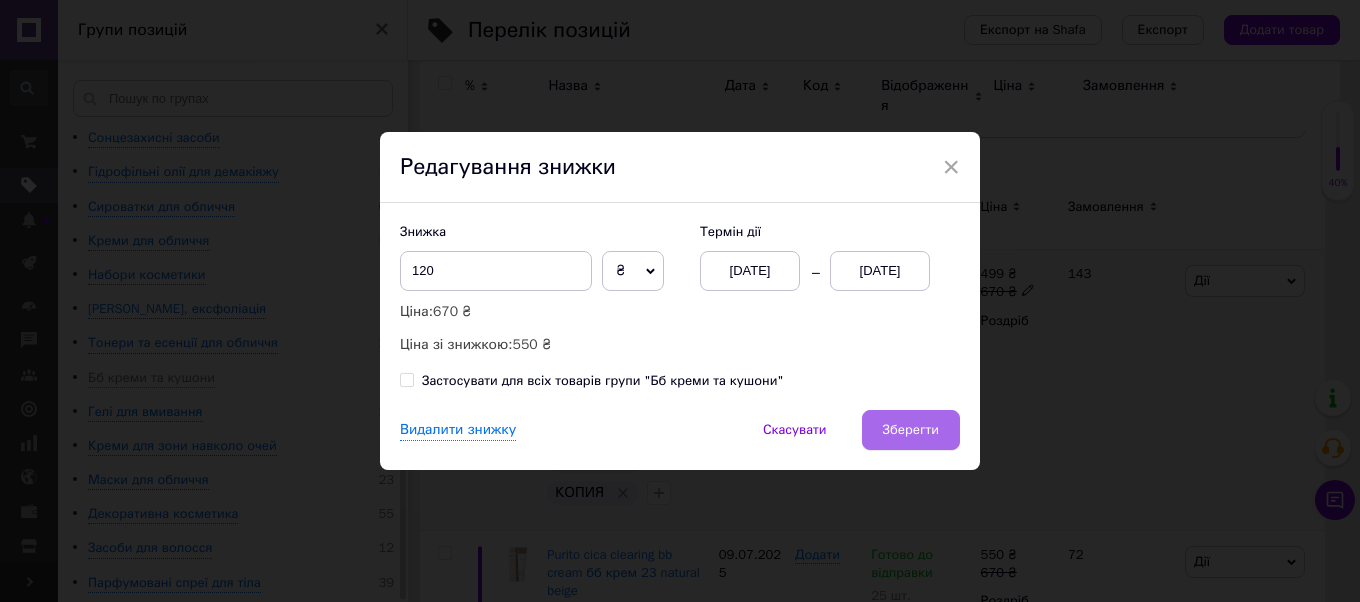 click on "Зберегти" at bounding box center (911, 430) 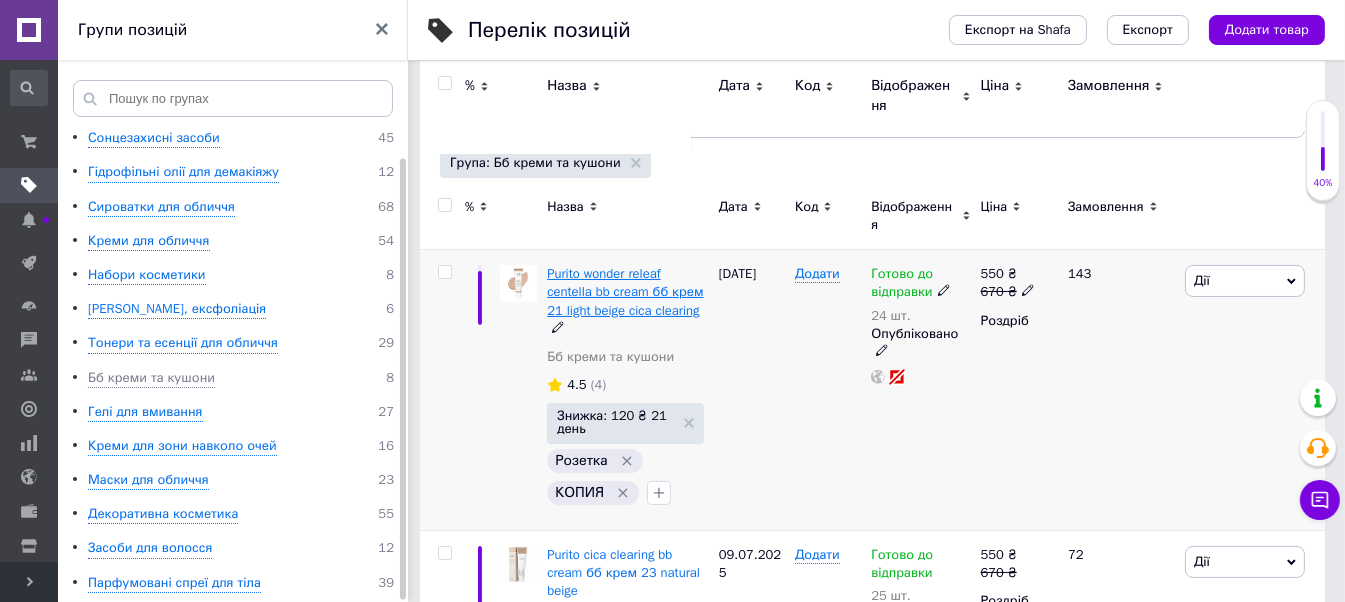 click on "Purito wonder releaf centella bb cream бб крем 21 light beige cica clearing" at bounding box center (625, 291) 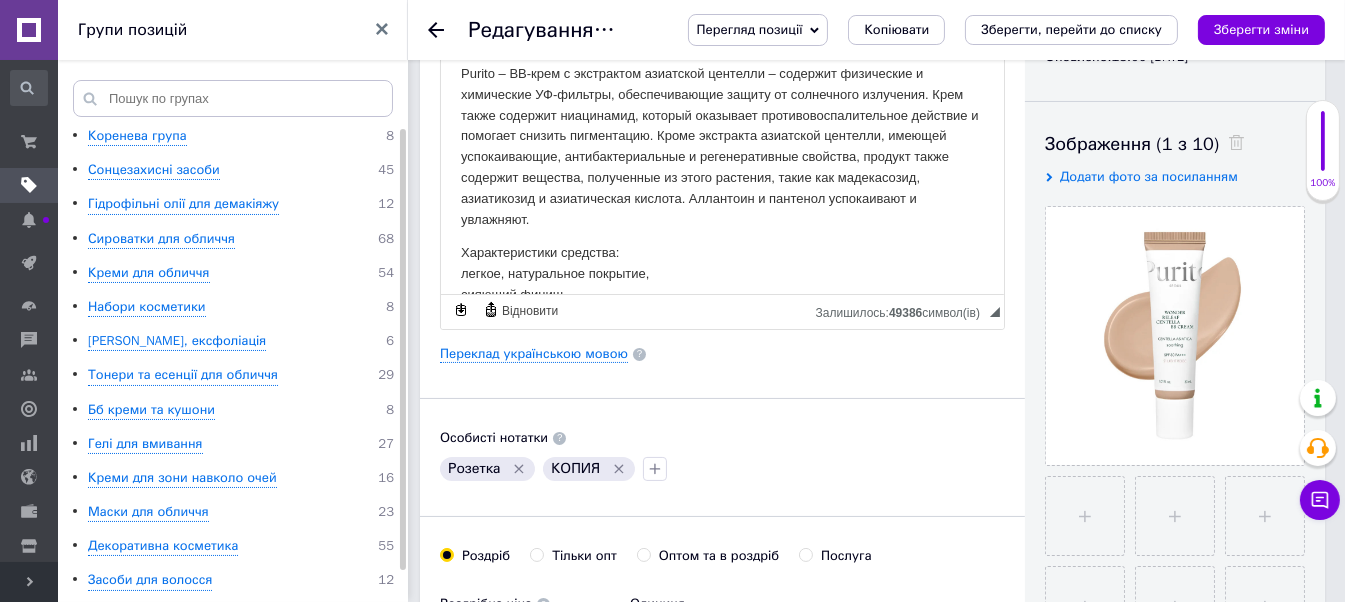 scroll, scrollTop: 300, scrollLeft: 0, axis: vertical 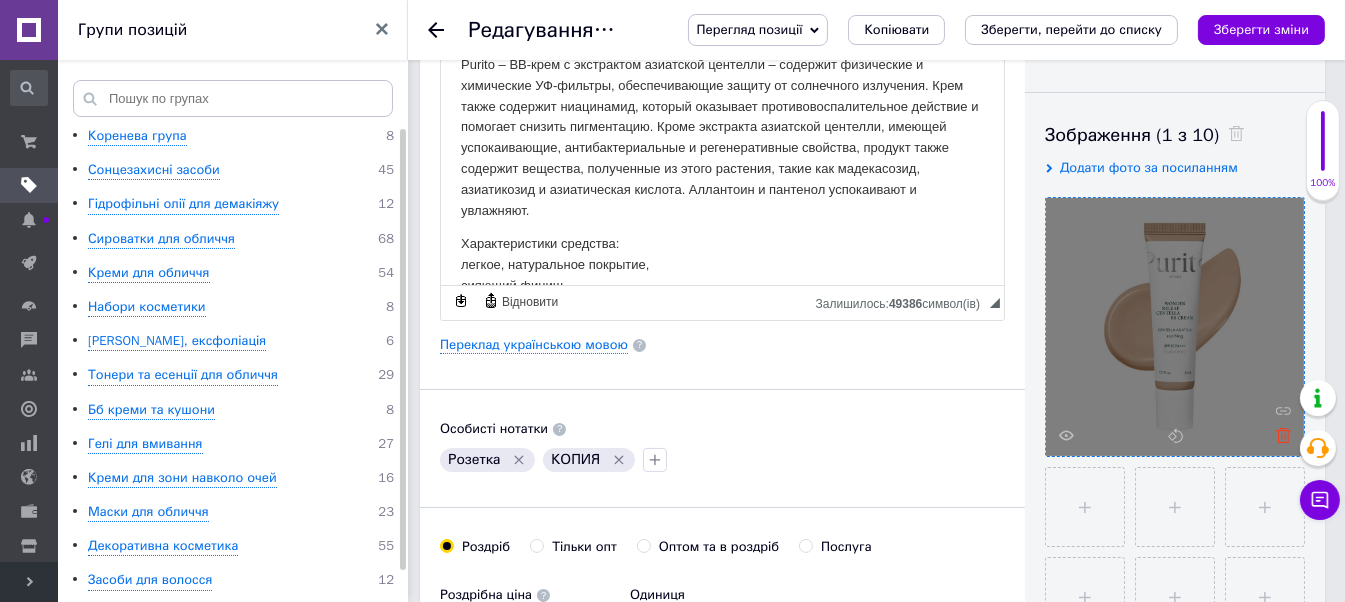 click 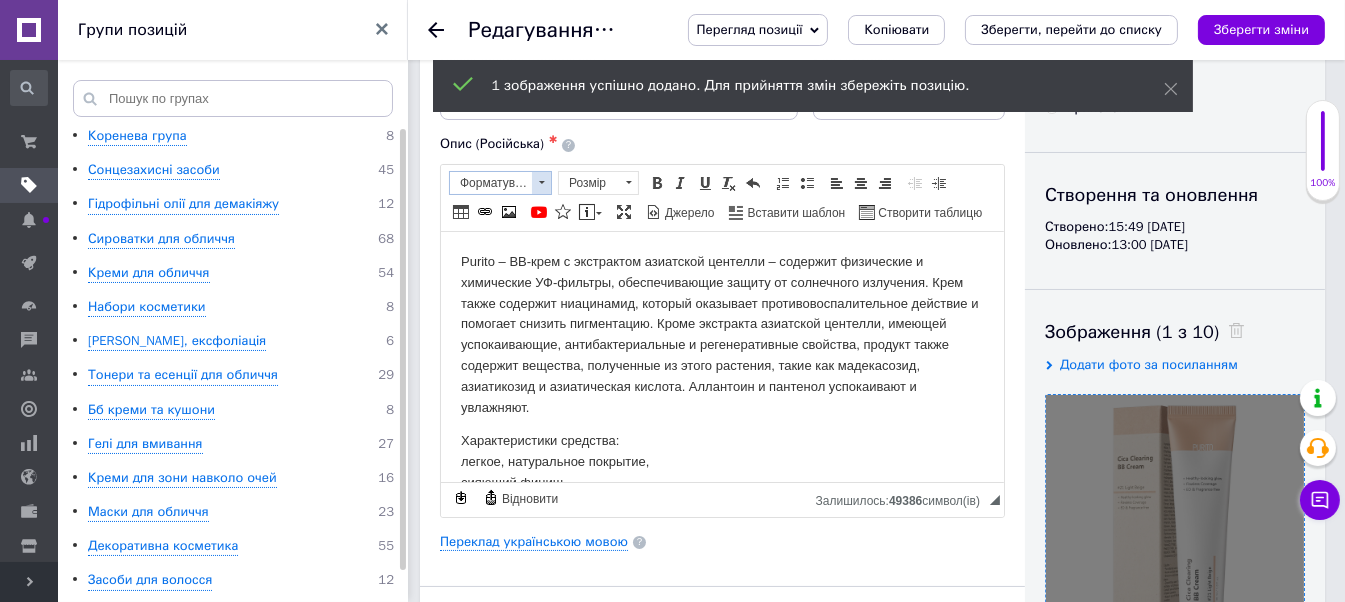 scroll, scrollTop: 0, scrollLeft: 0, axis: both 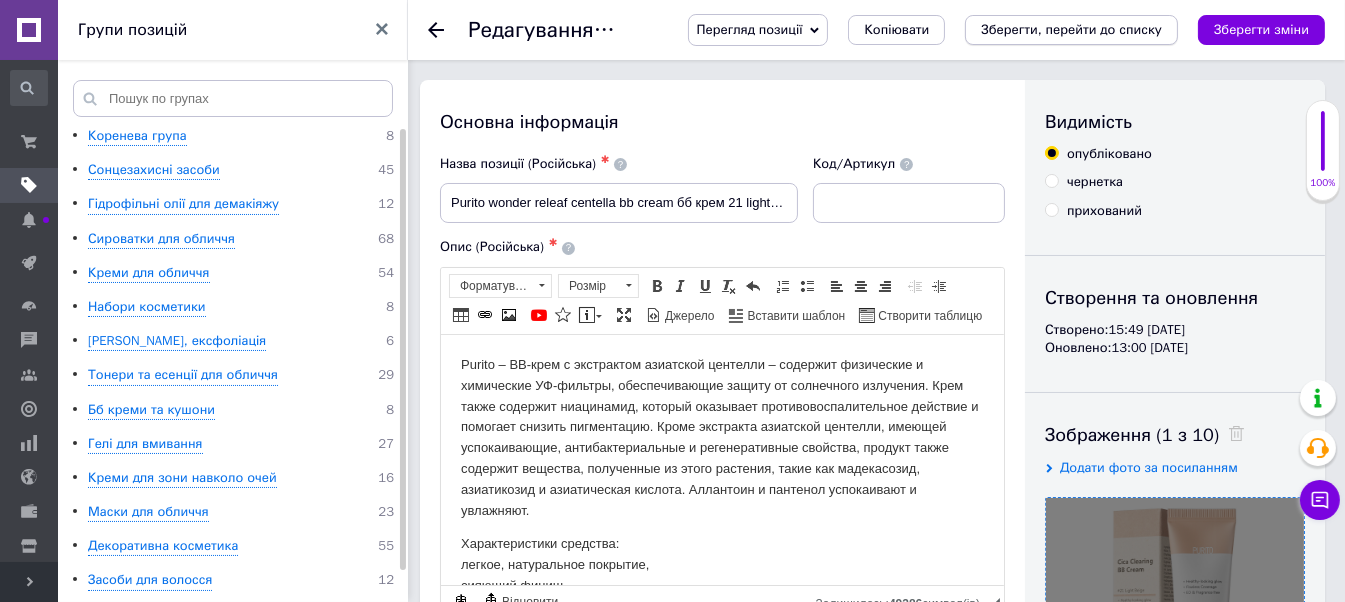 click on "Зберегти, перейти до списку" at bounding box center (1071, 30) 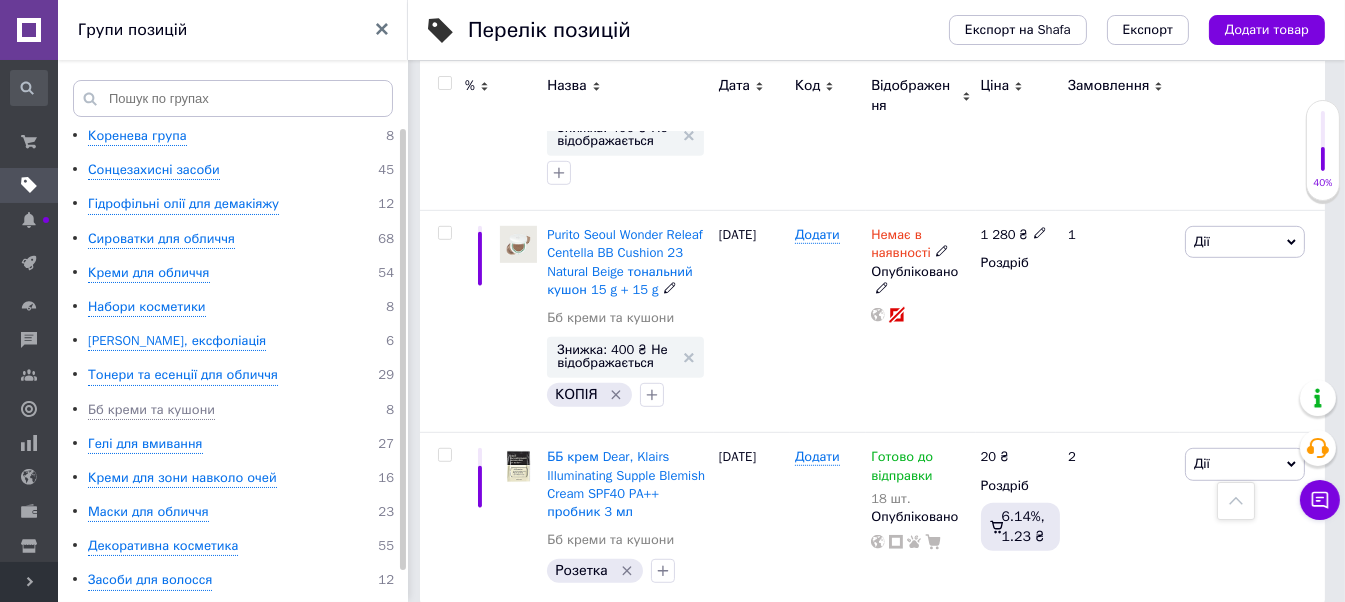 scroll, scrollTop: 1636, scrollLeft: 0, axis: vertical 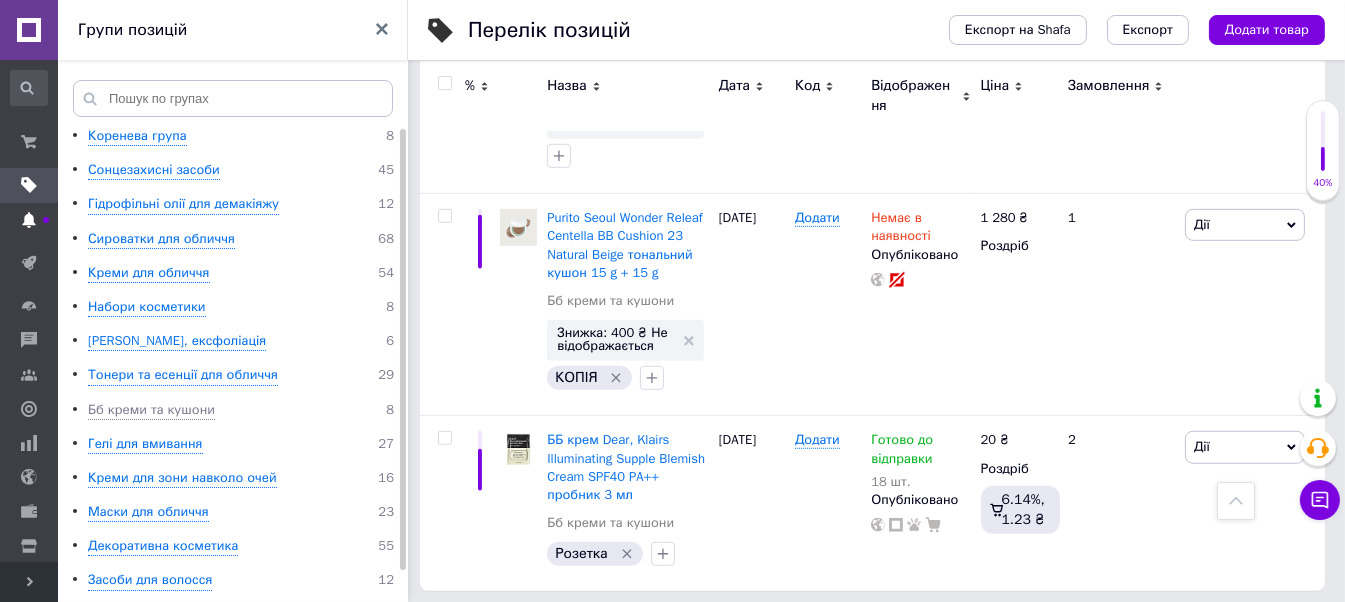 click 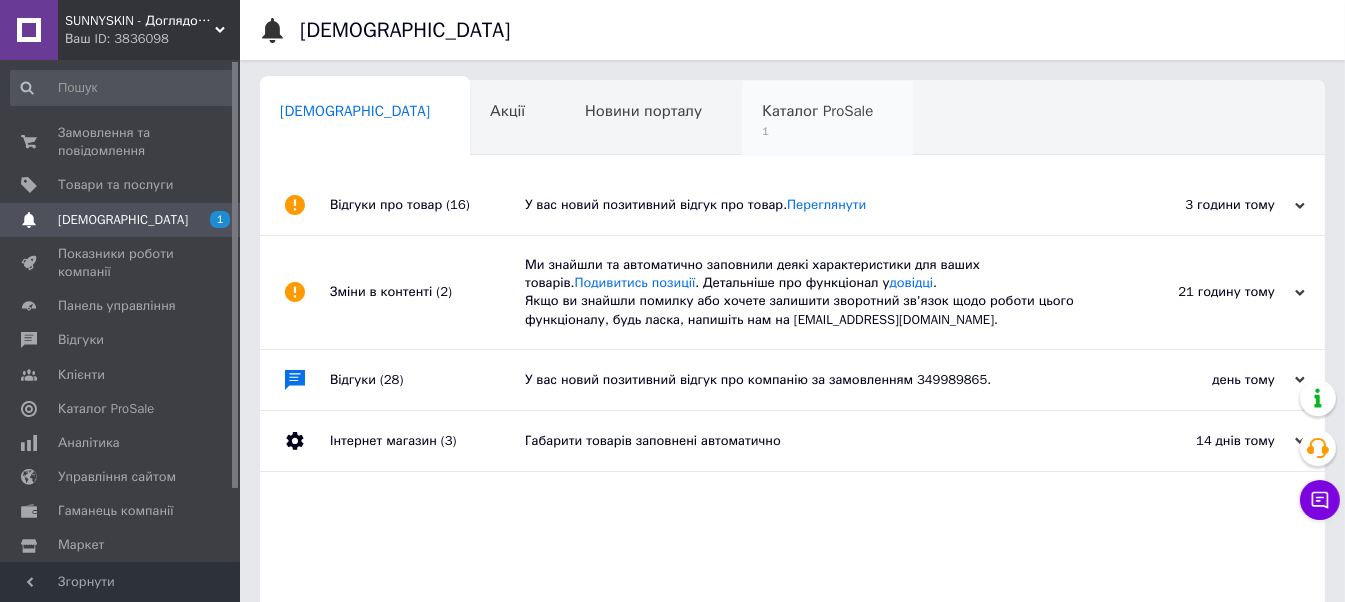 click on "1" at bounding box center [817, 131] 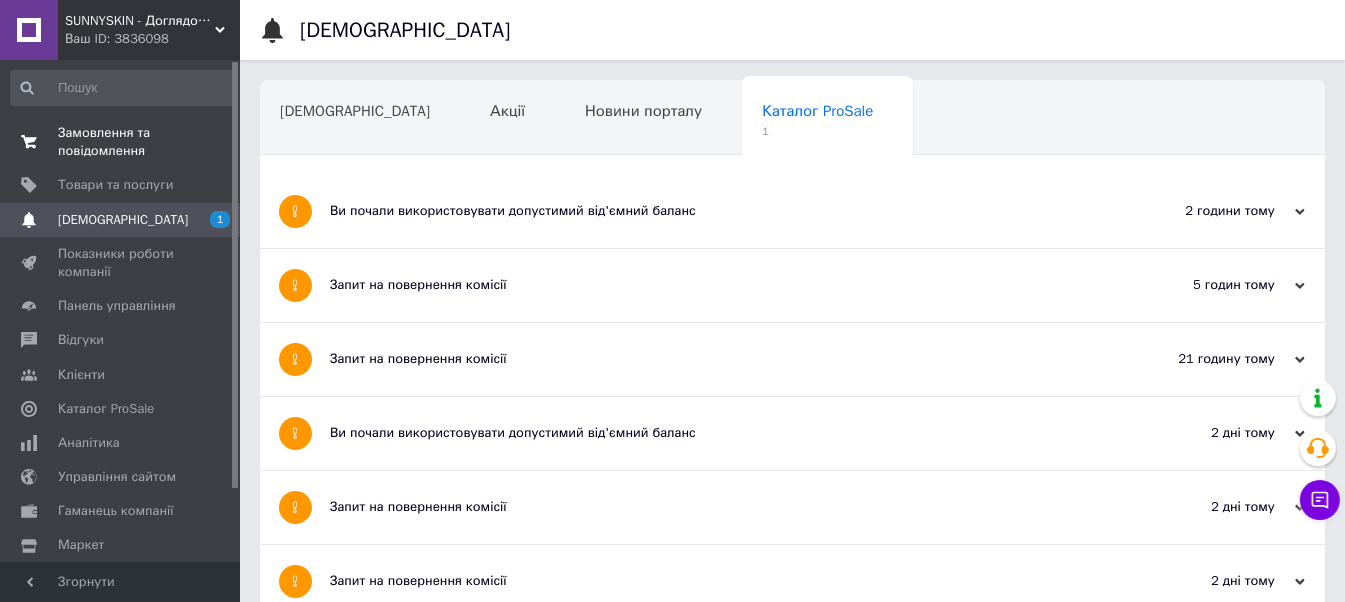click on "Замовлення та повідомлення" at bounding box center [121, 142] 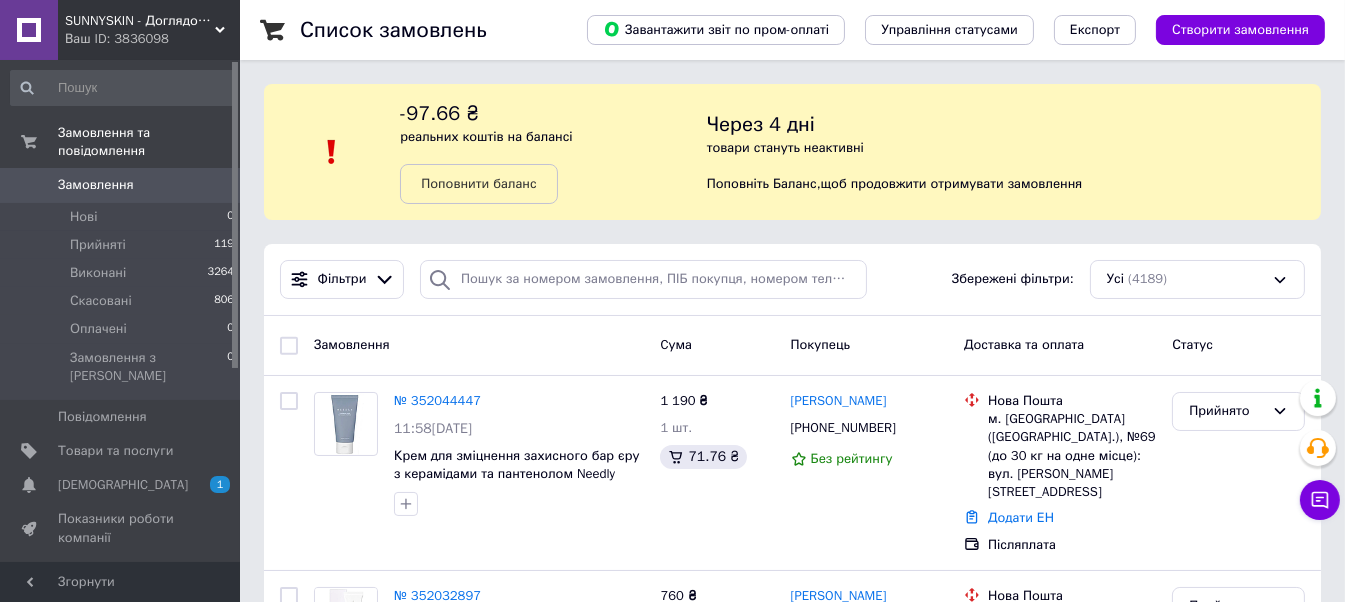 click on "Замовлення" at bounding box center [96, 185] 